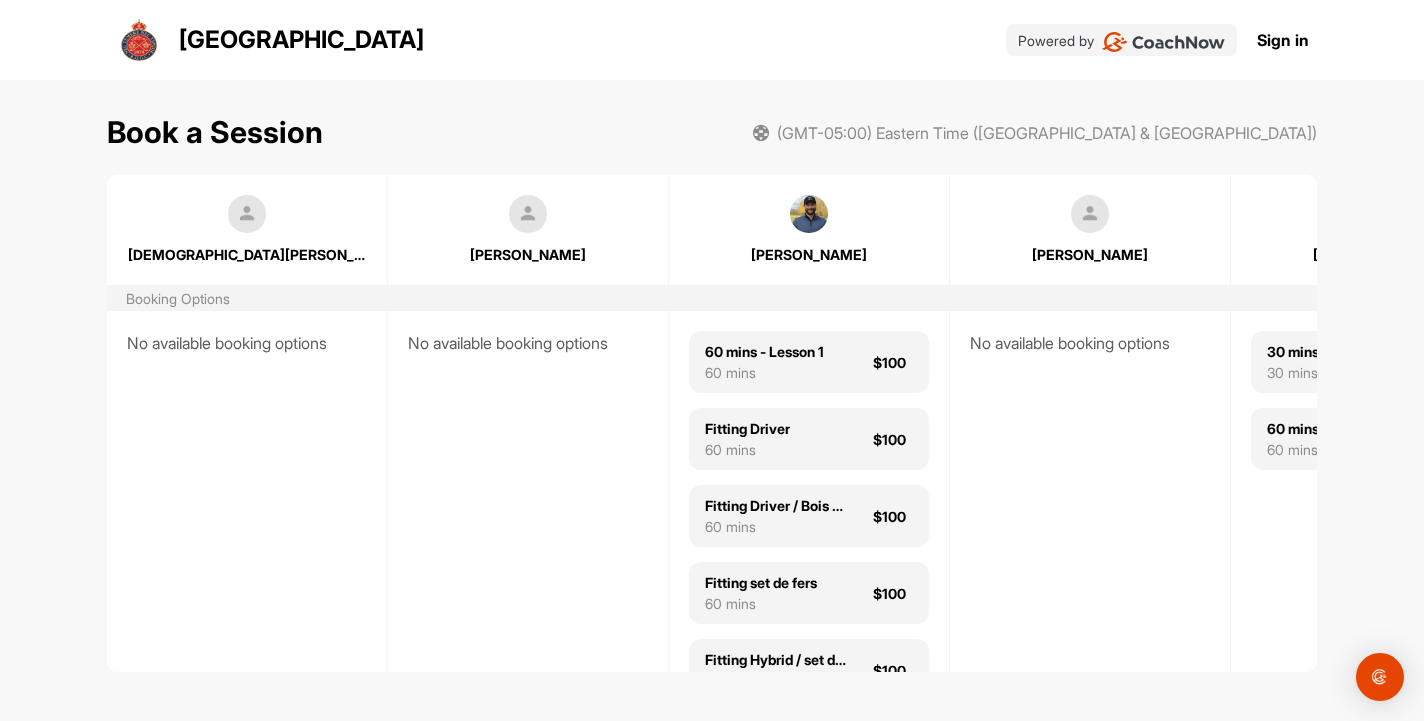 scroll, scrollTop: 0, scrollLeft: 0, axis: both 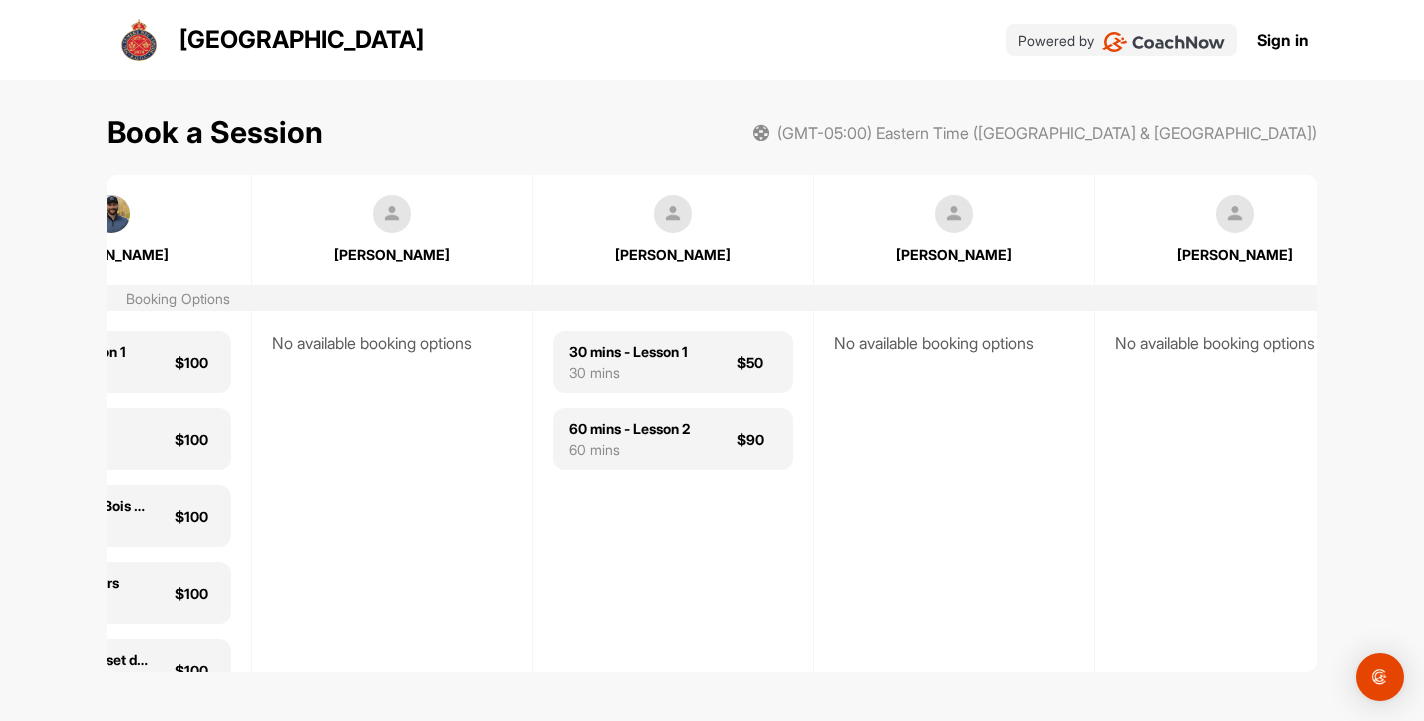 click on "Académie de Golf Royal Québec Powered by Sign in" at bounding box center (711, 40) 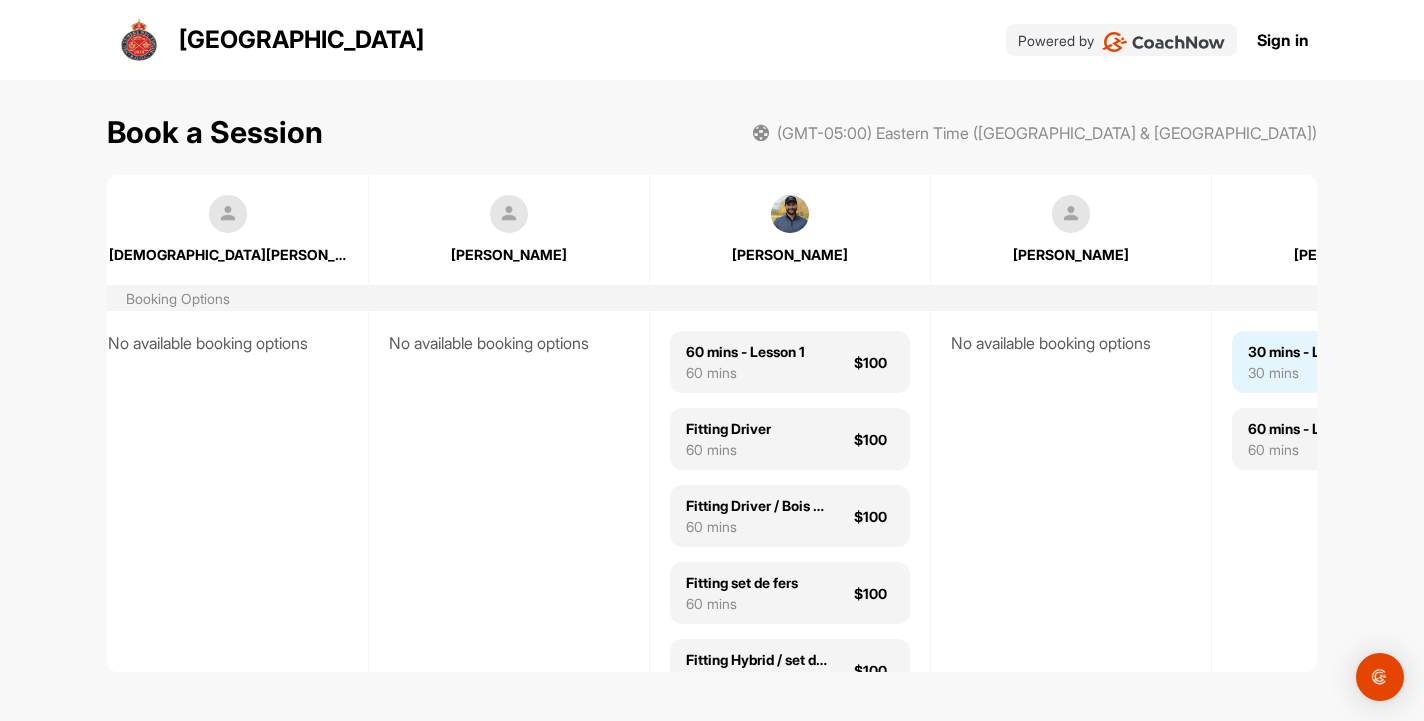 scroll, scrollTop: 0, scrollLeft: 0, axis: both 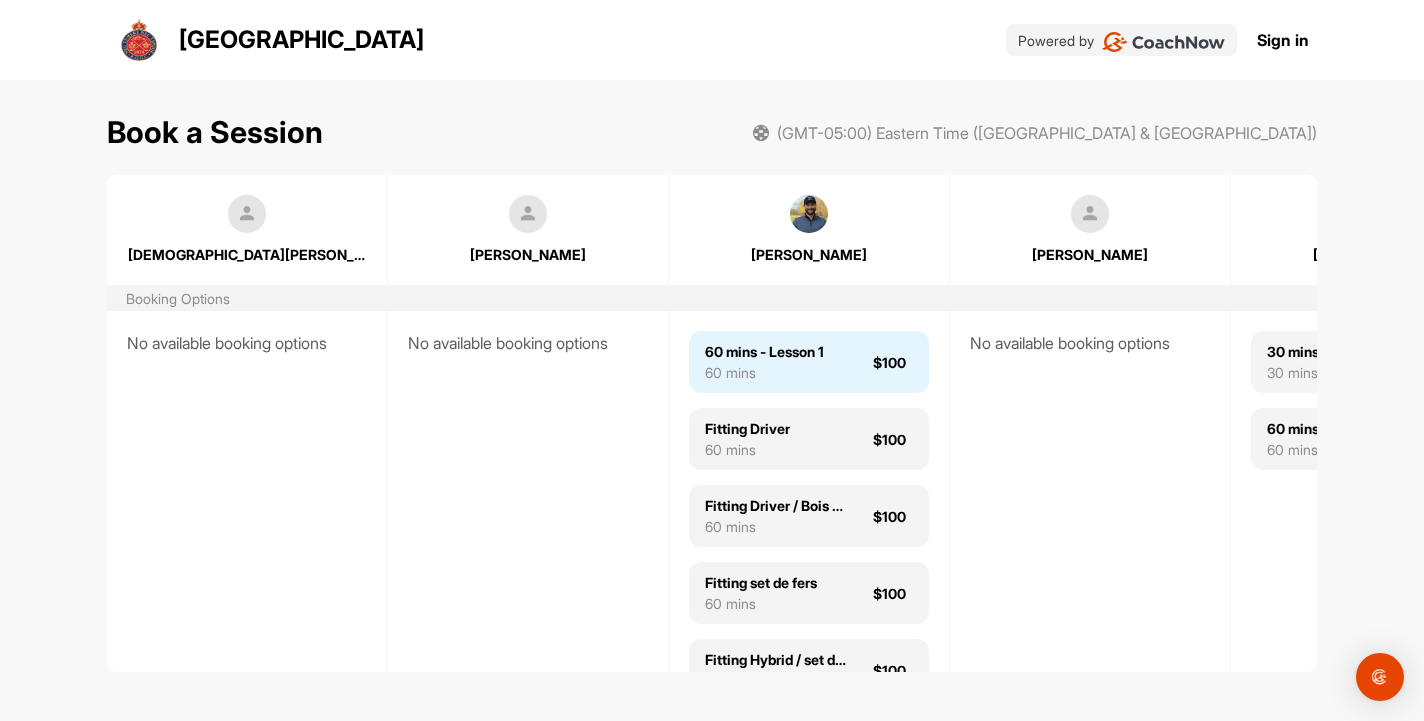 click on "60 mins - Lesson 1 60 mins $100" at bounding box center (809, 362) 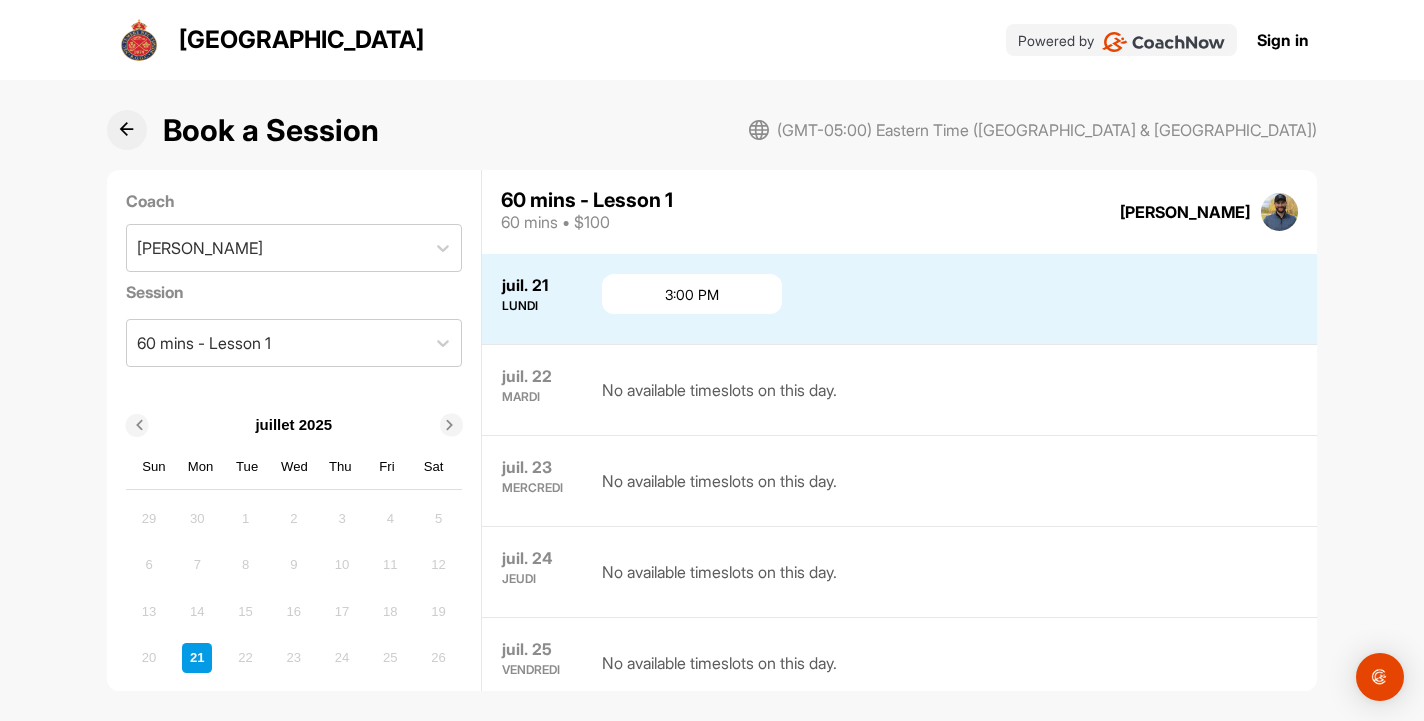 scroll, scrollTop: 0, scrollLeft: 0, axis: both 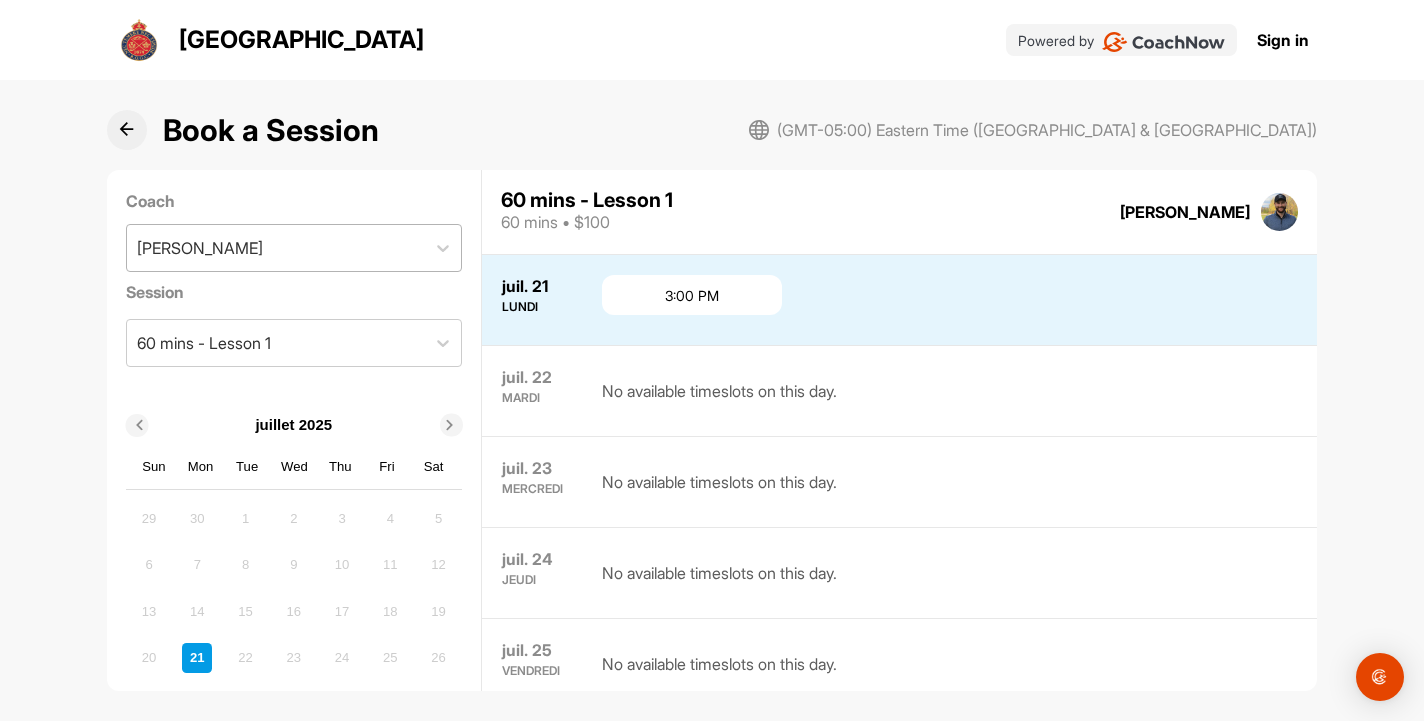 click on "[PERSON_NAME]" at bounding box center [276, 248] 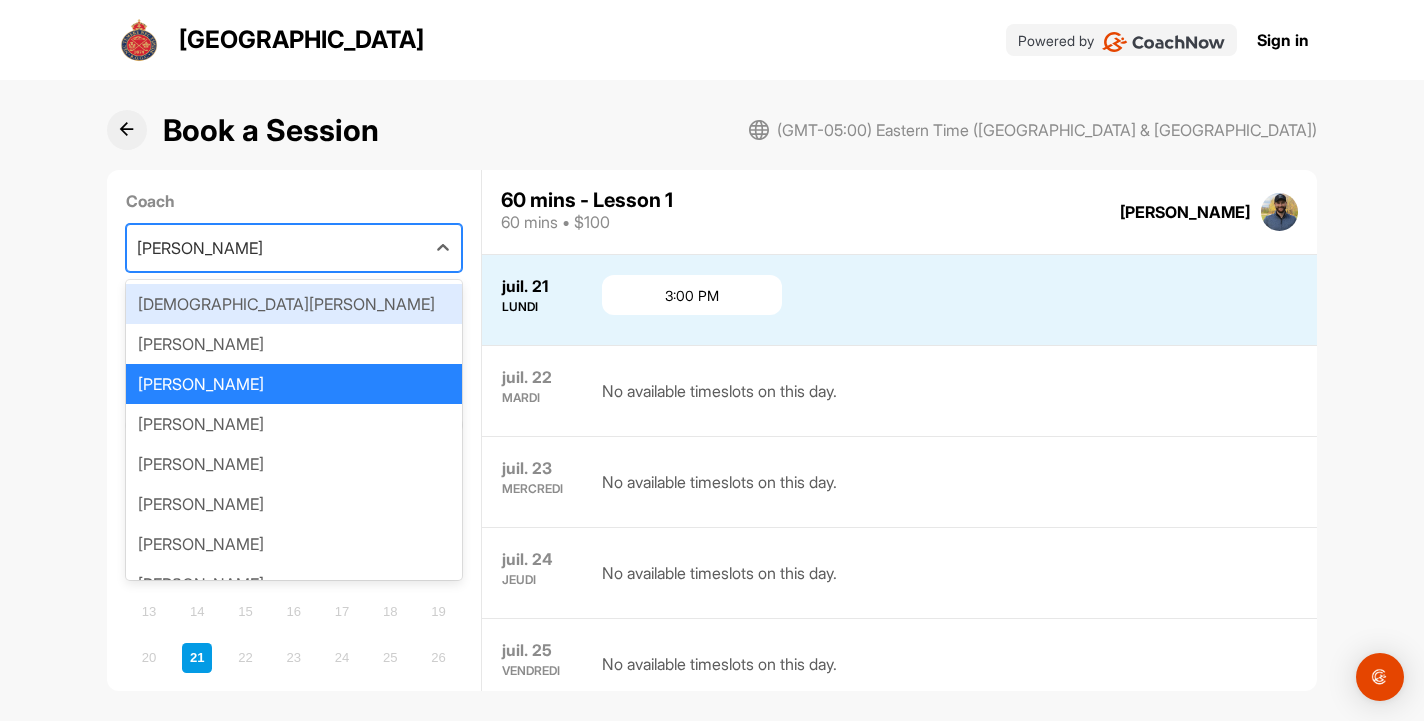 click on "Coach" at bounding box center (294, 201) 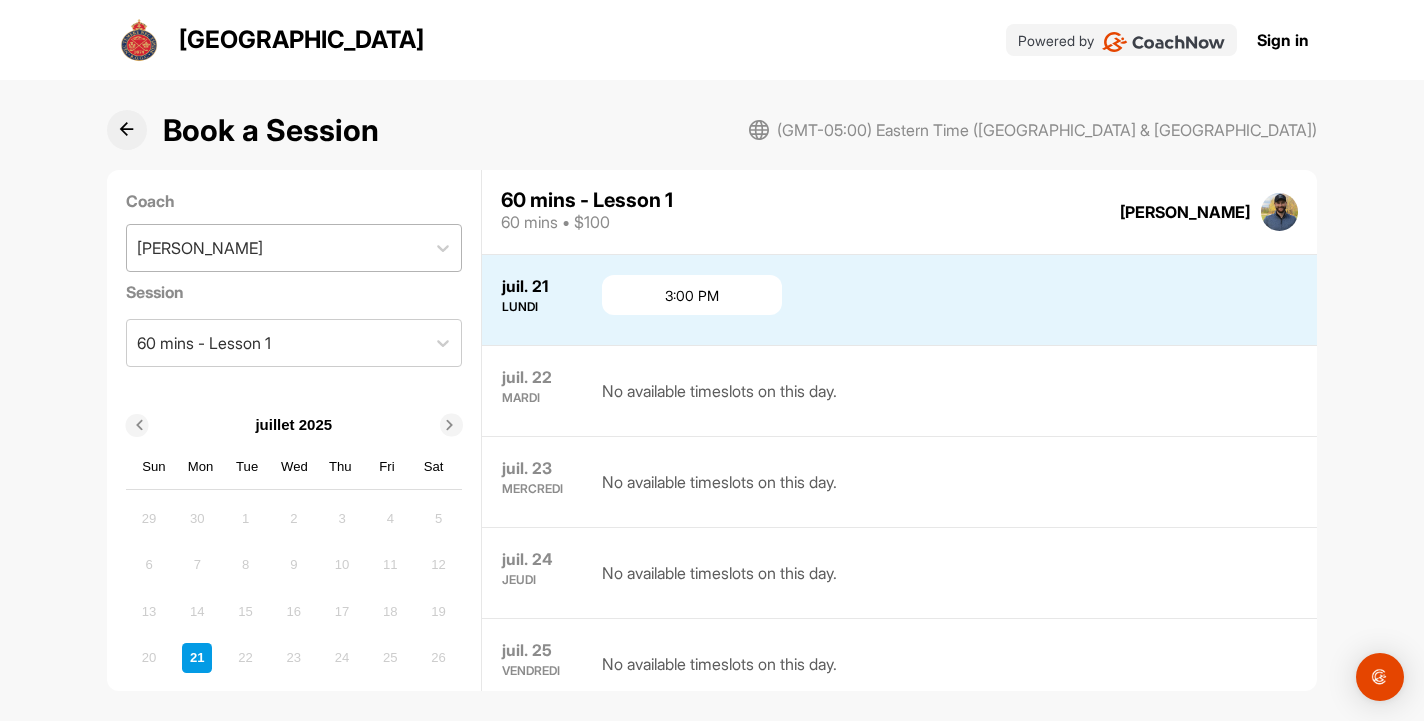 click on "[PERSON_NAME]" at bounding box center [200, 248] 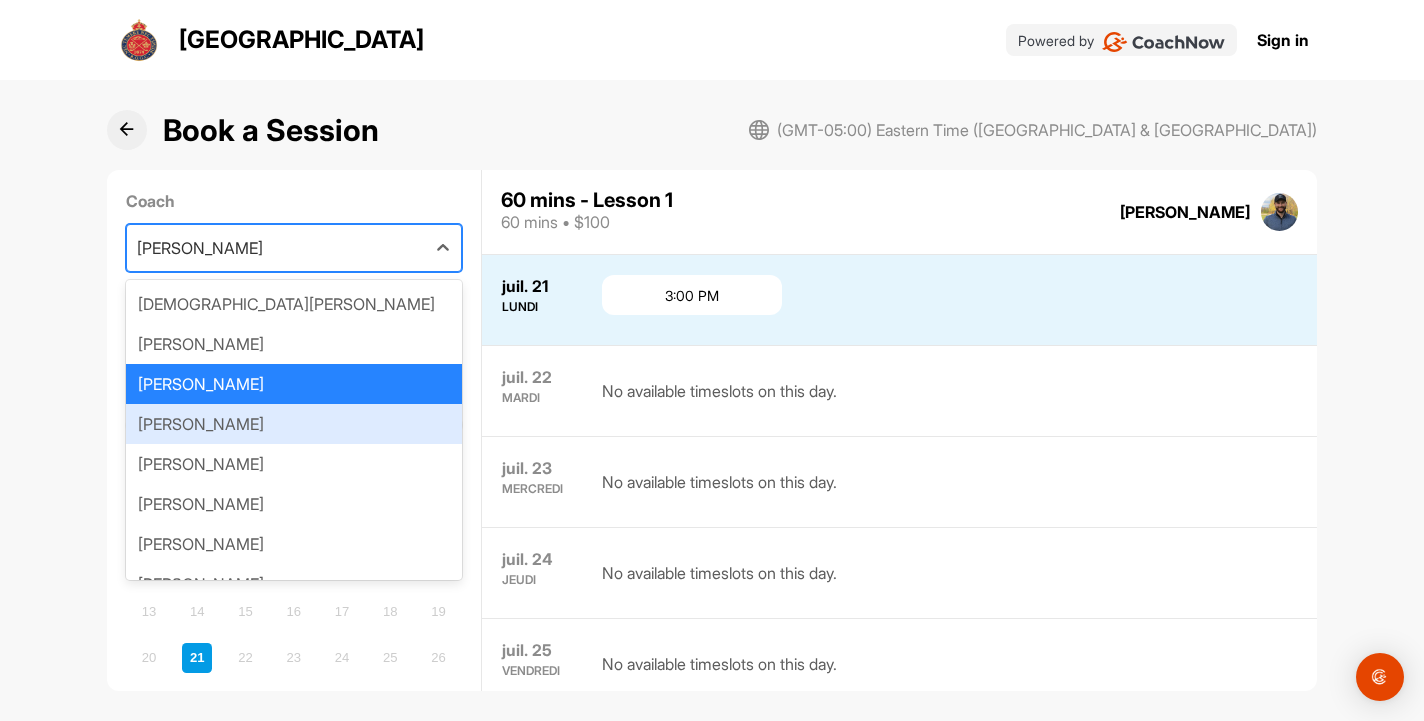 click on "Shawn Clement" at bounding box center [294, 424] 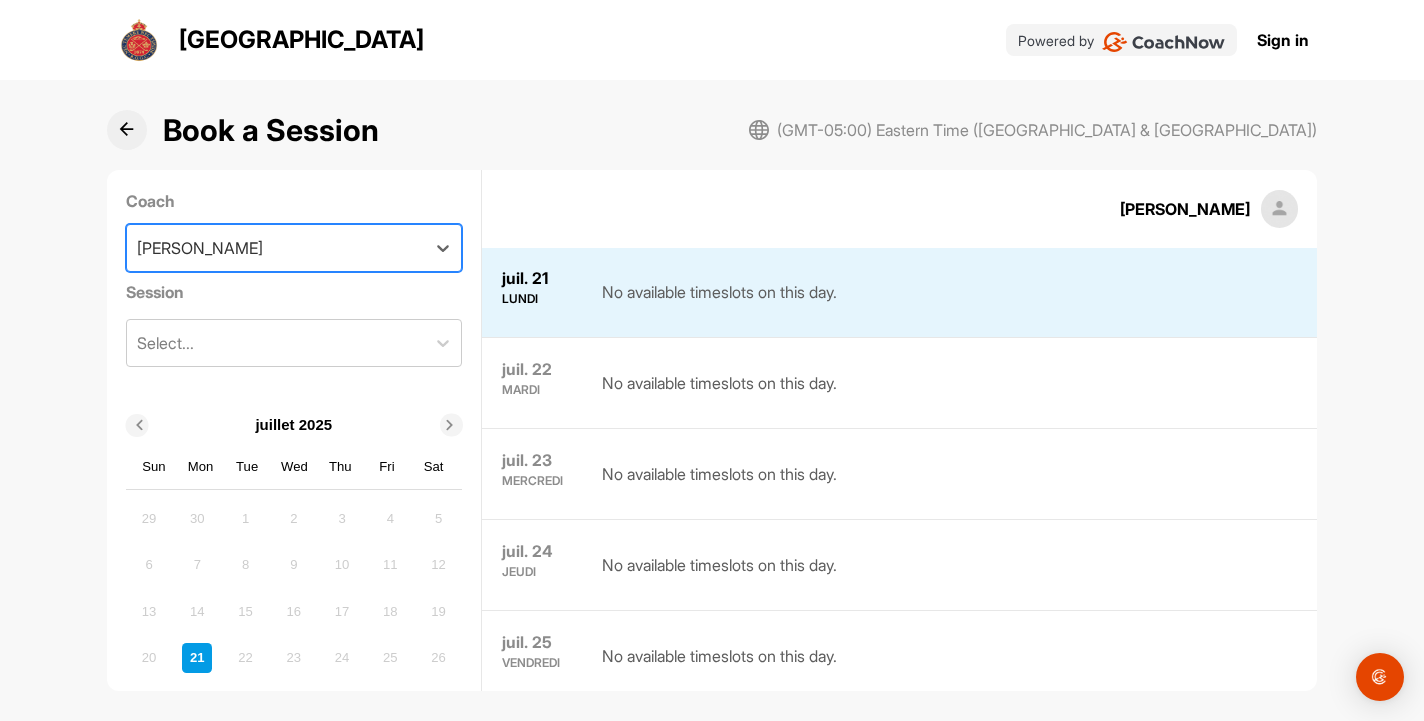 scroll, scrollTop: 0, scrollLeft: 0, axis: both 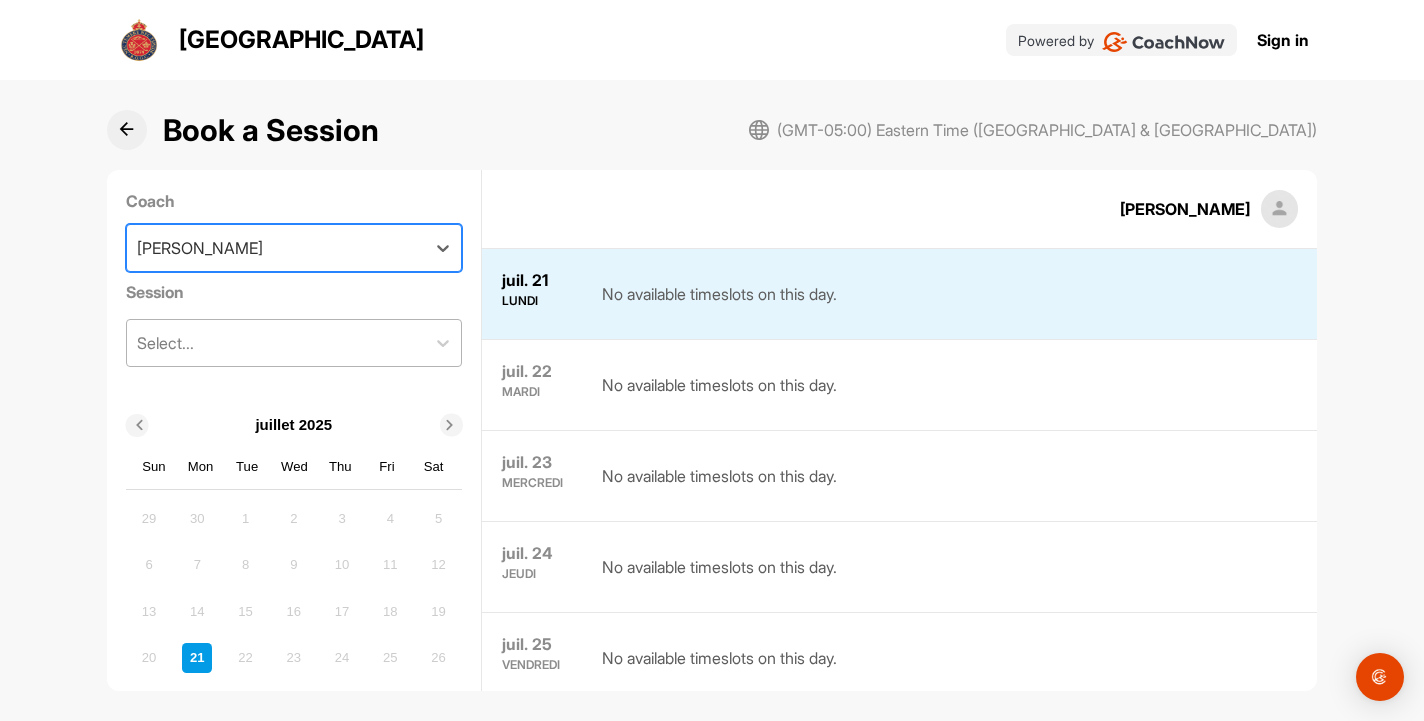 click on "Select..." at bounding box center [276, 343] 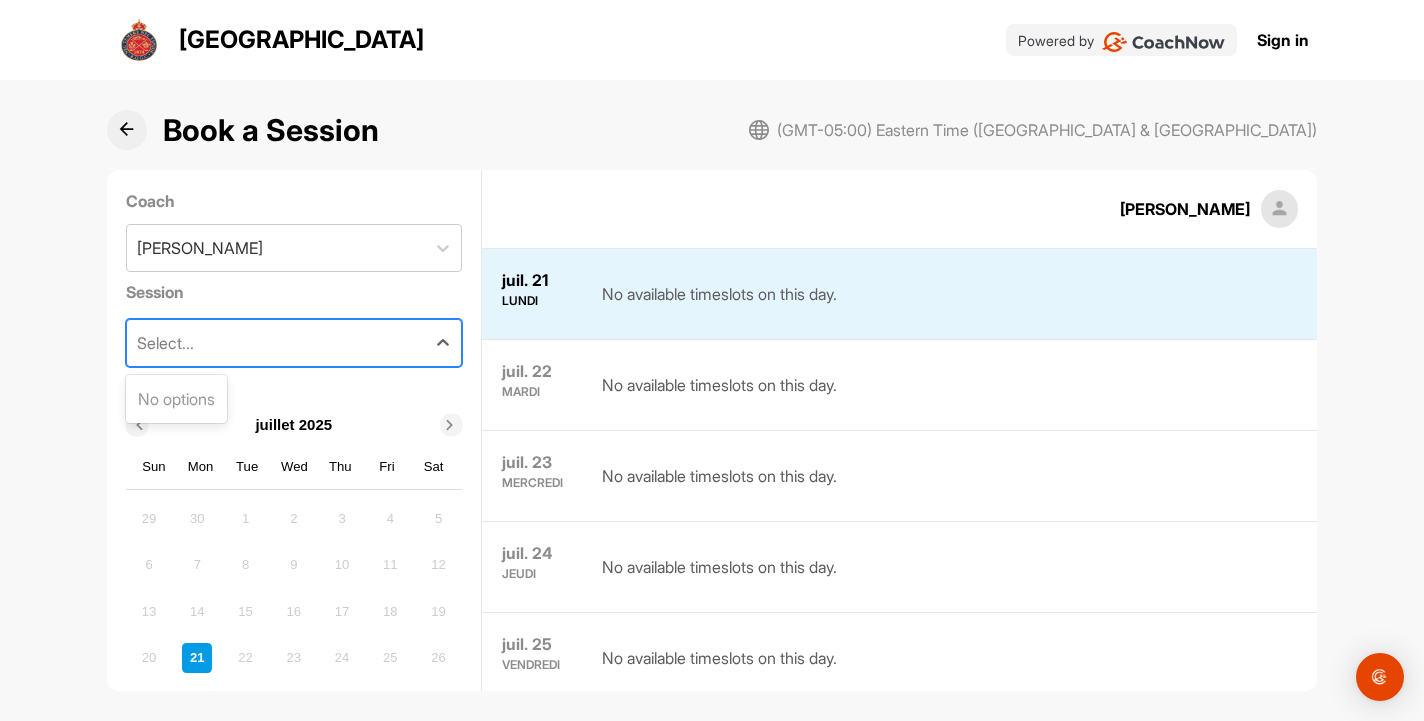 click on "Coach" at bounding box center [294, 201] 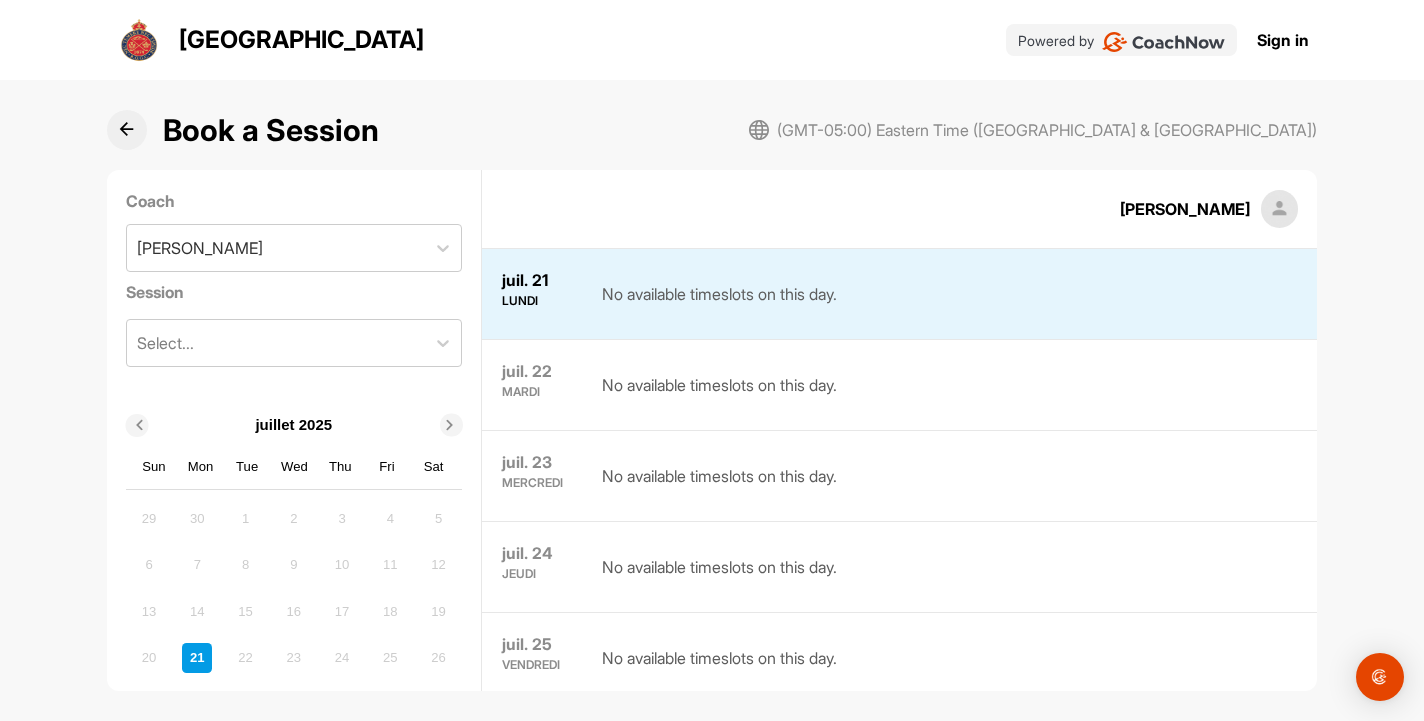 click at bounding box center [126, 129] 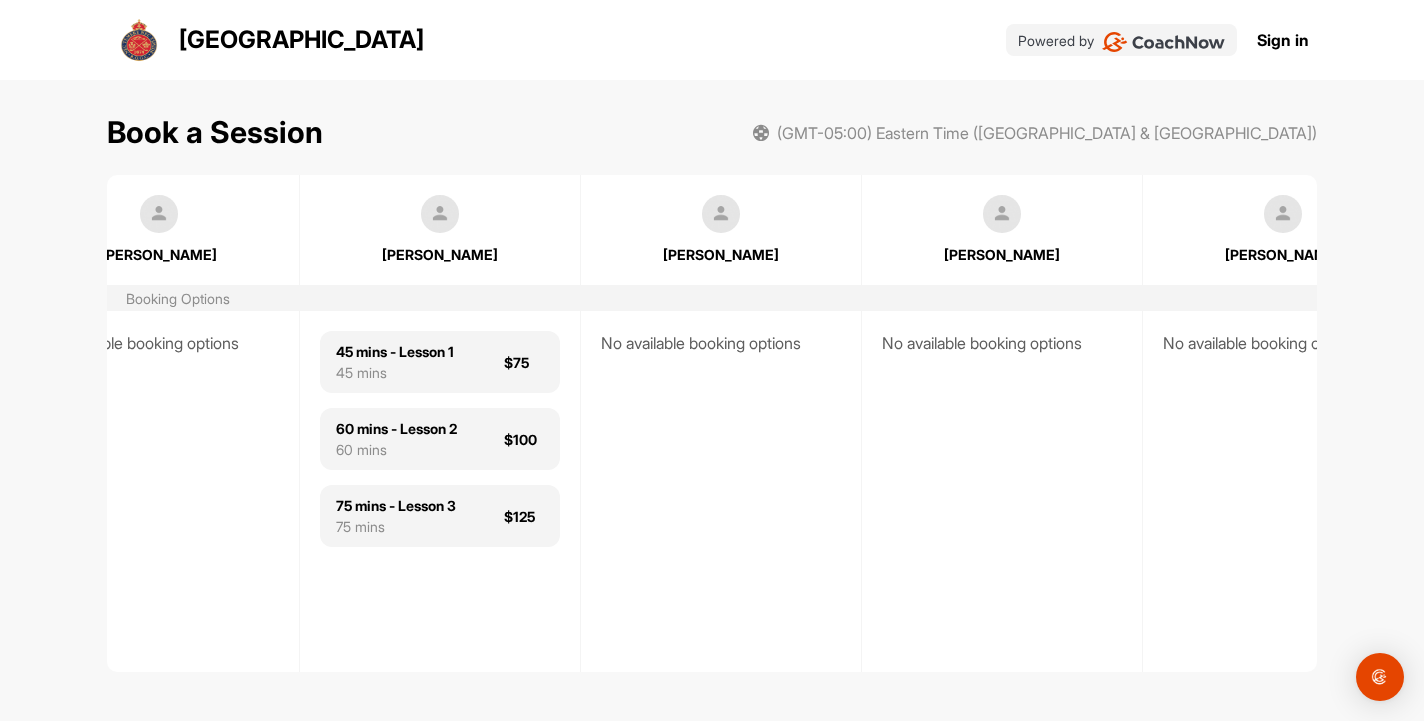 scroll, scrollTop: 0, scrollLeft: 1728, axis: horizontal 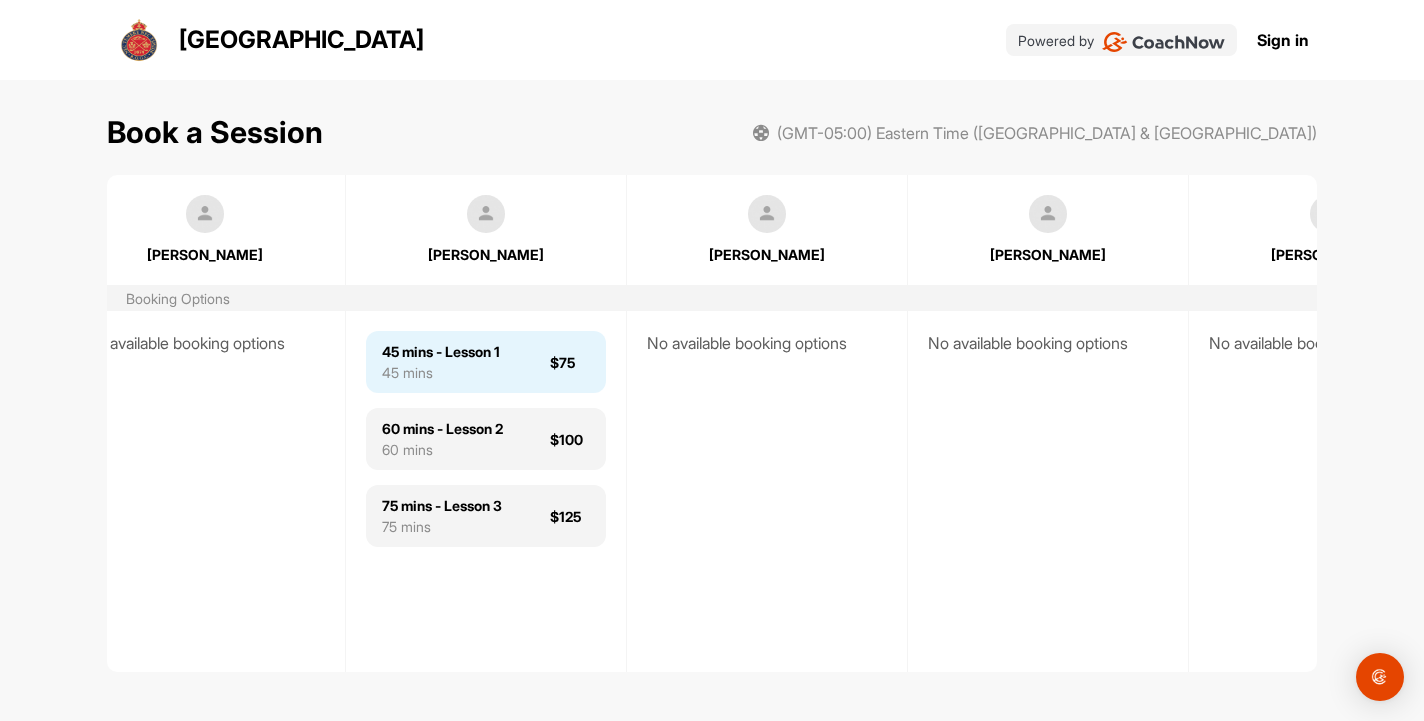 click on "45 mins - Lesson 1 45 mins $75" at bounding box center [486, 362] 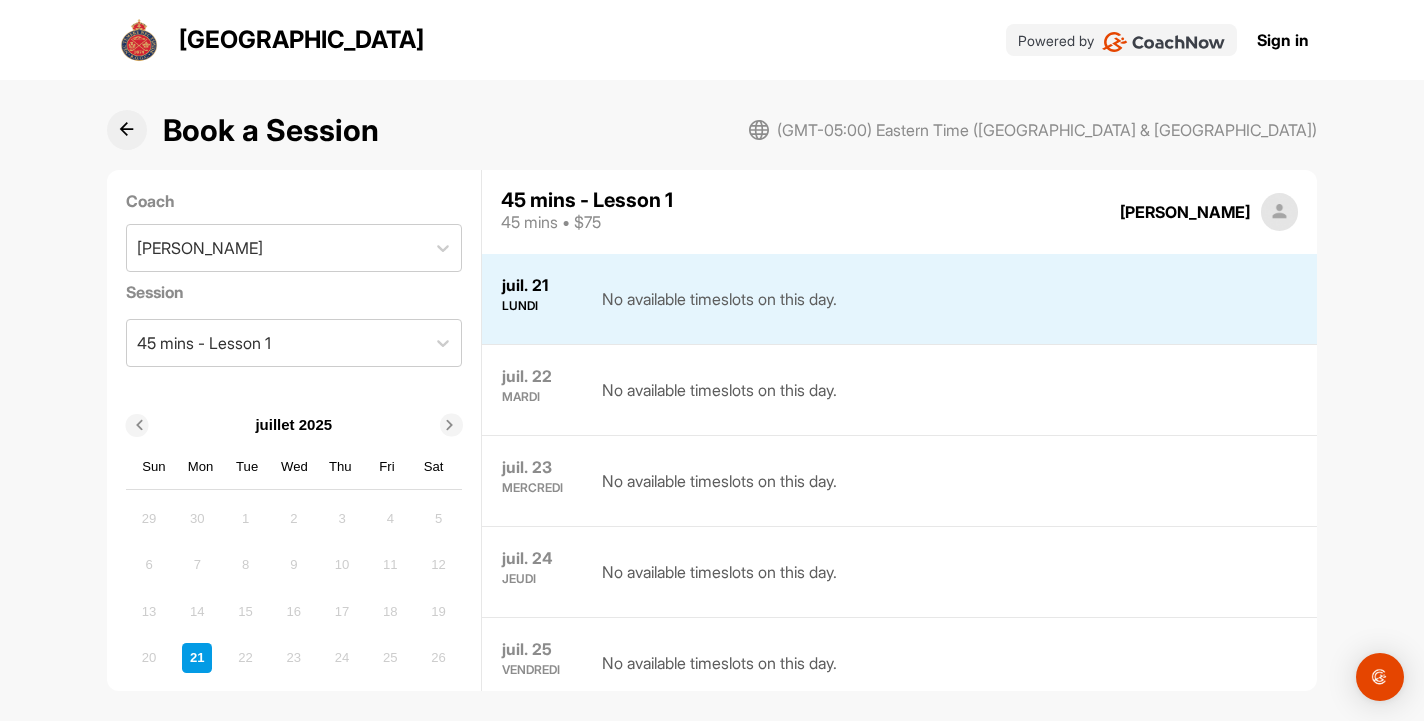 scroll, scrollTop: 0, scrollLeft: 0, axis: both 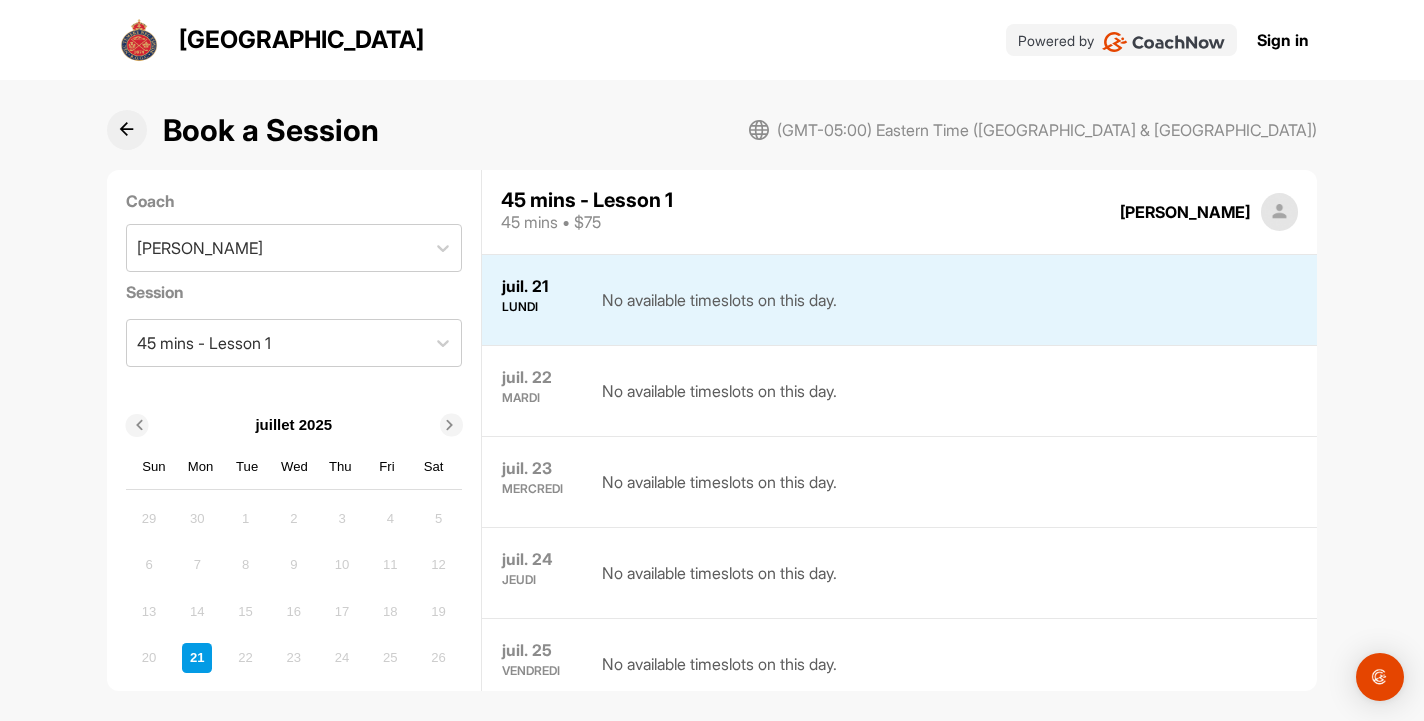 click at bounding box center (126, 129) 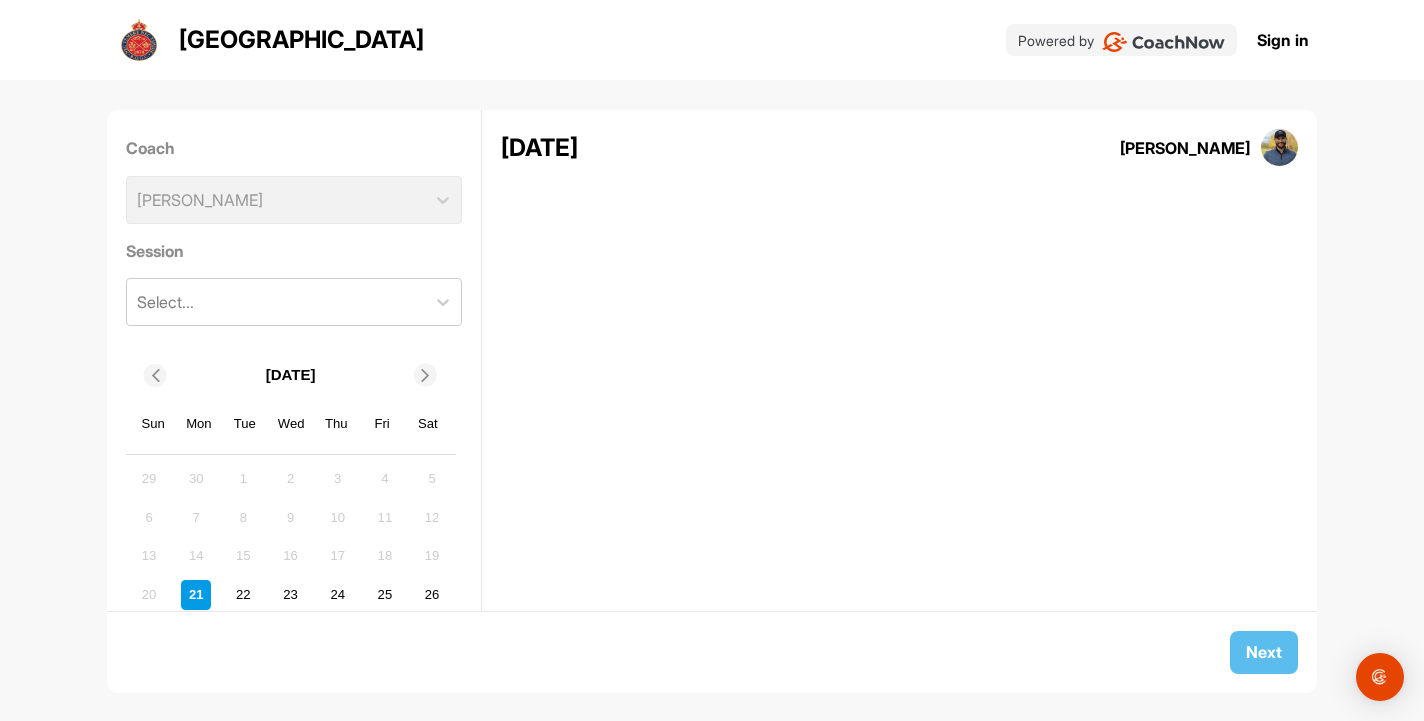 scroll, scrollTop: 0, scrollLeft: 0, axis: both 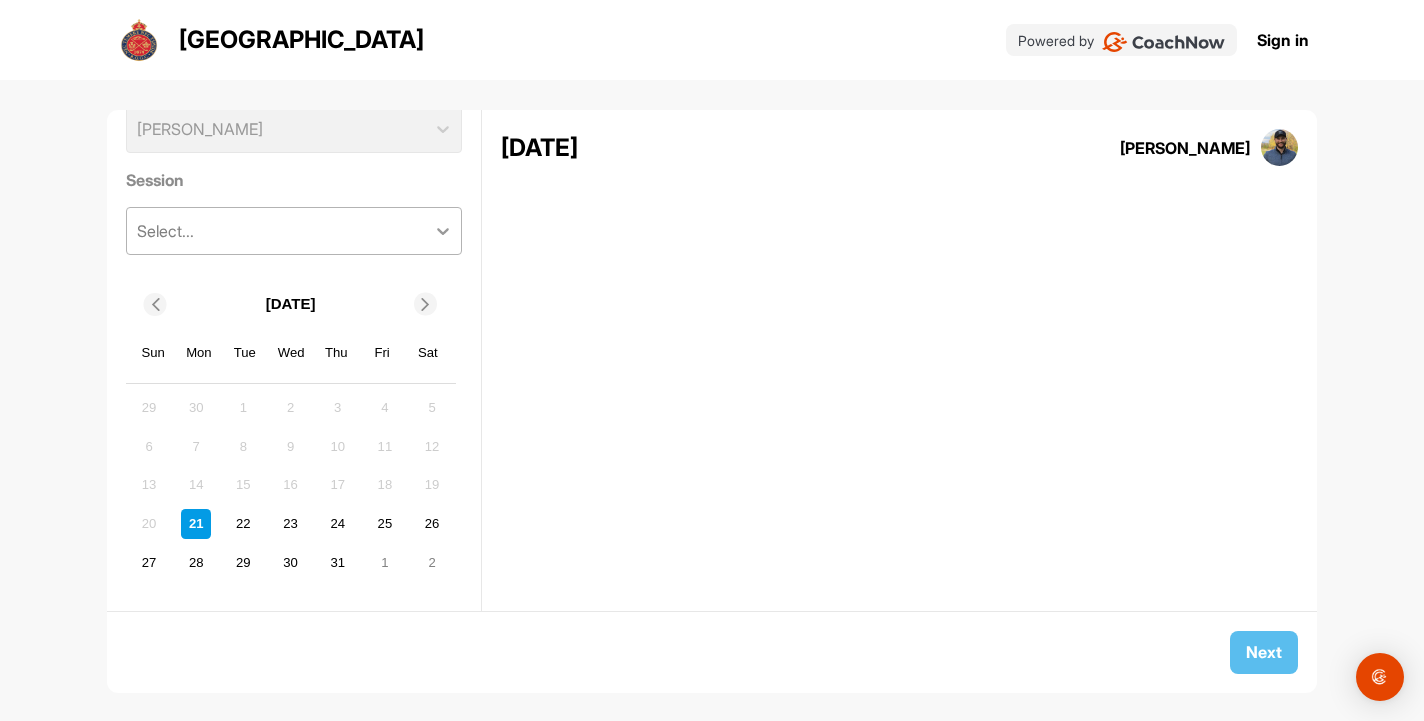 click at bounding box center (443, 231) 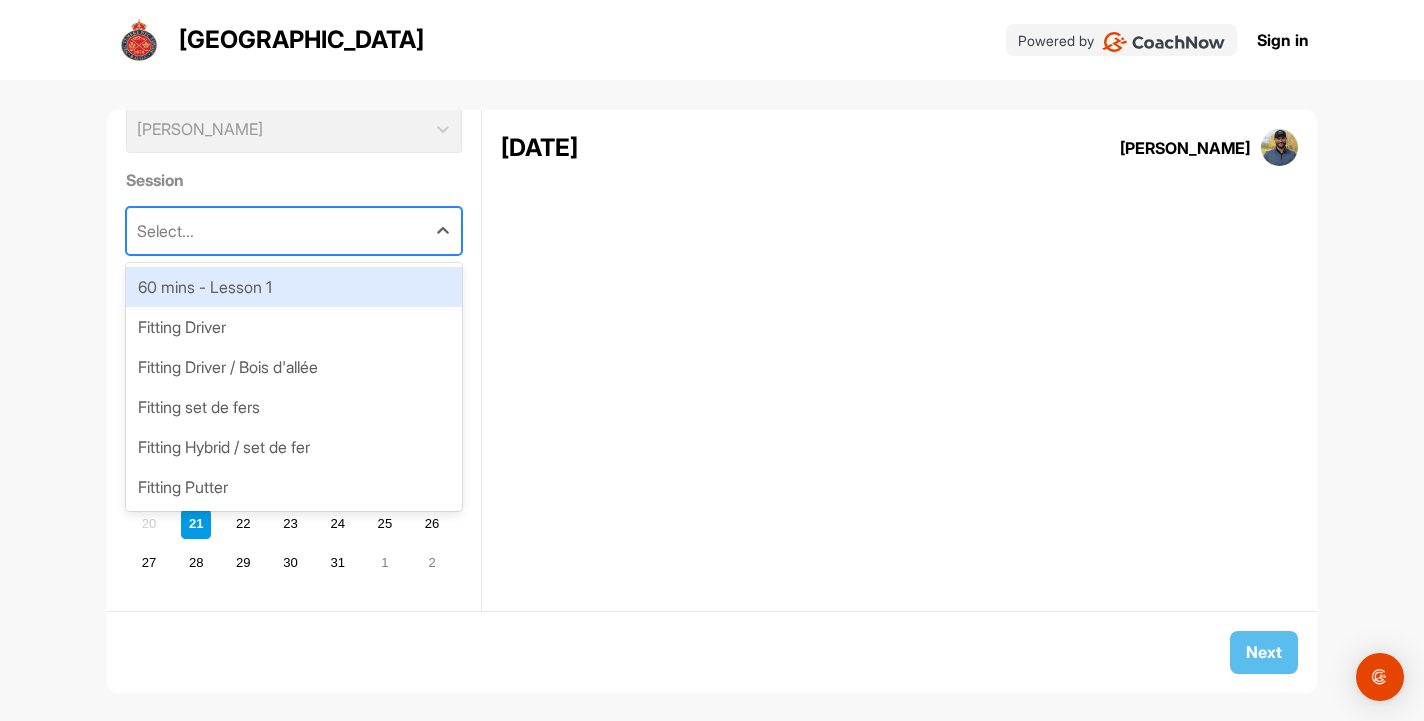 click on "60 mins - Lesson 1" at bounding box center (294, 287) 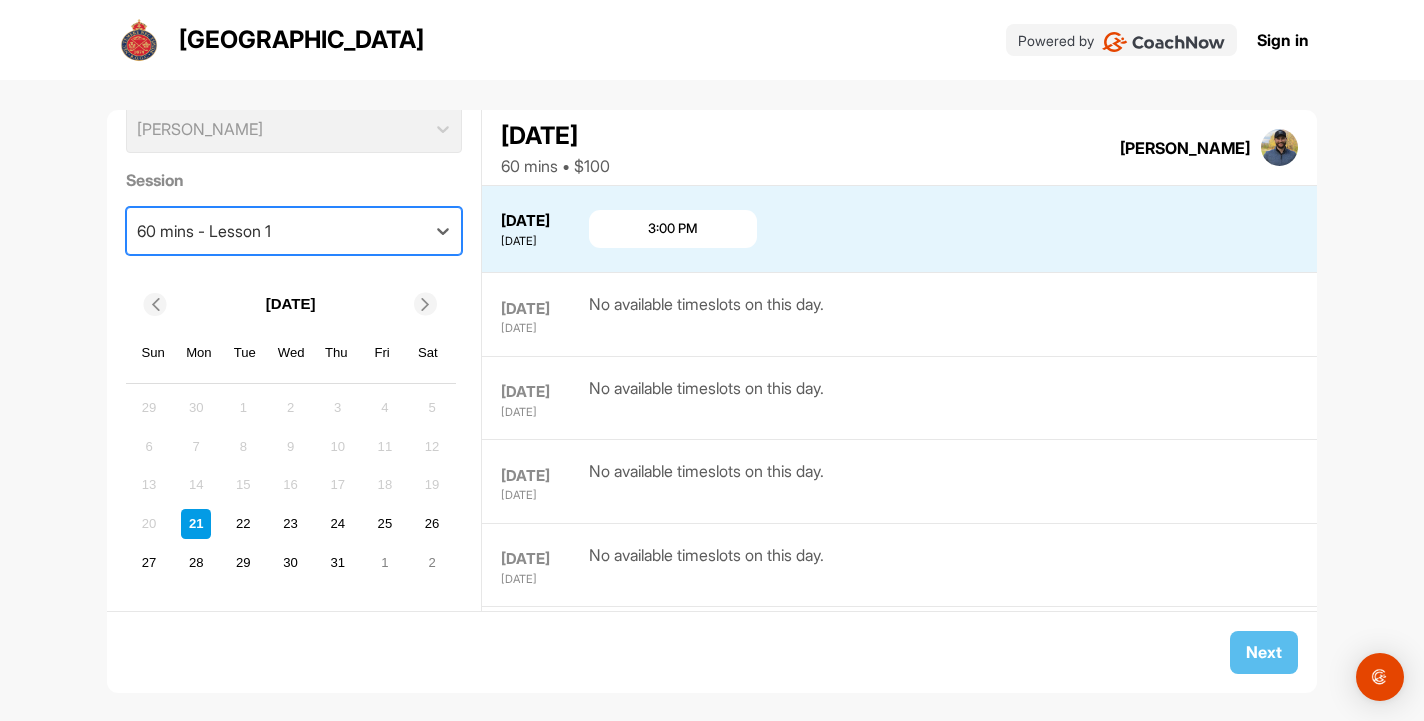 click on "3:00 PM" at bounding box center (673, 229) 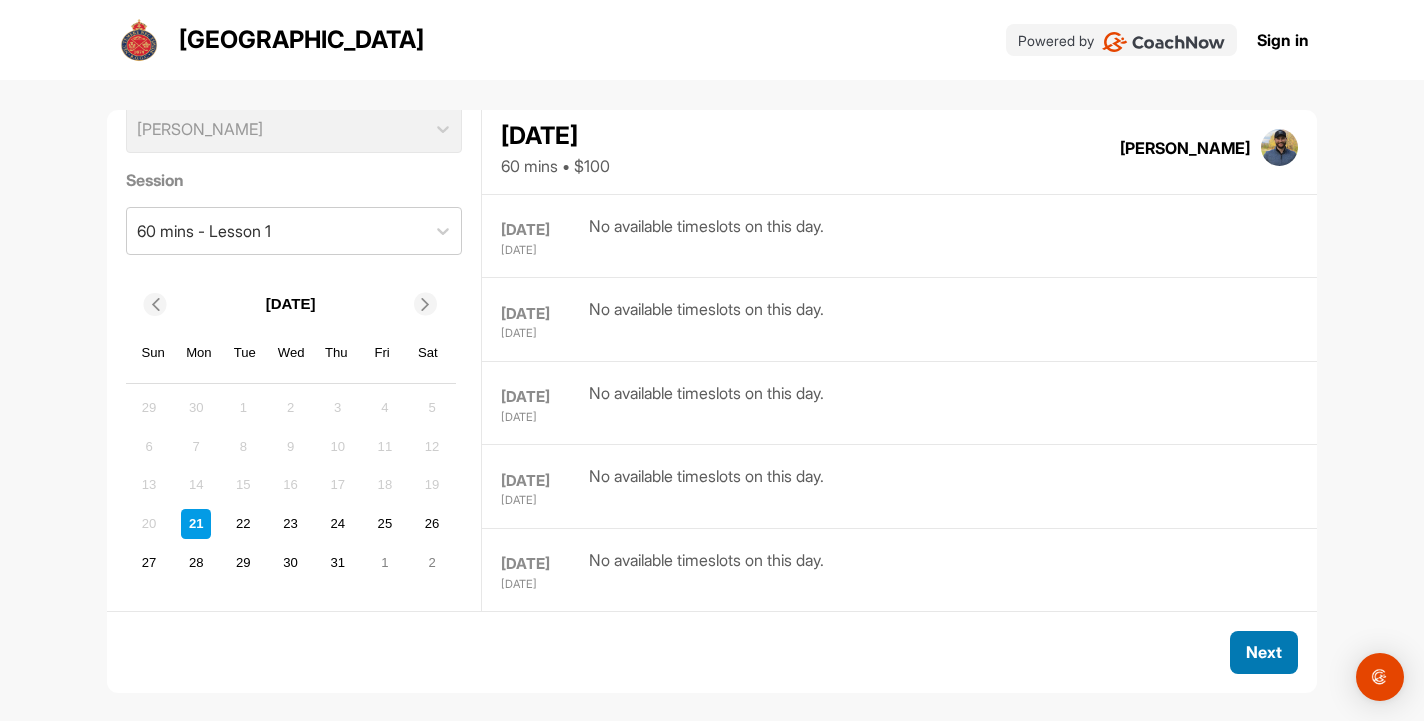 scroll, scrollTop: 748, scrollLeft: 0, axis: vertical 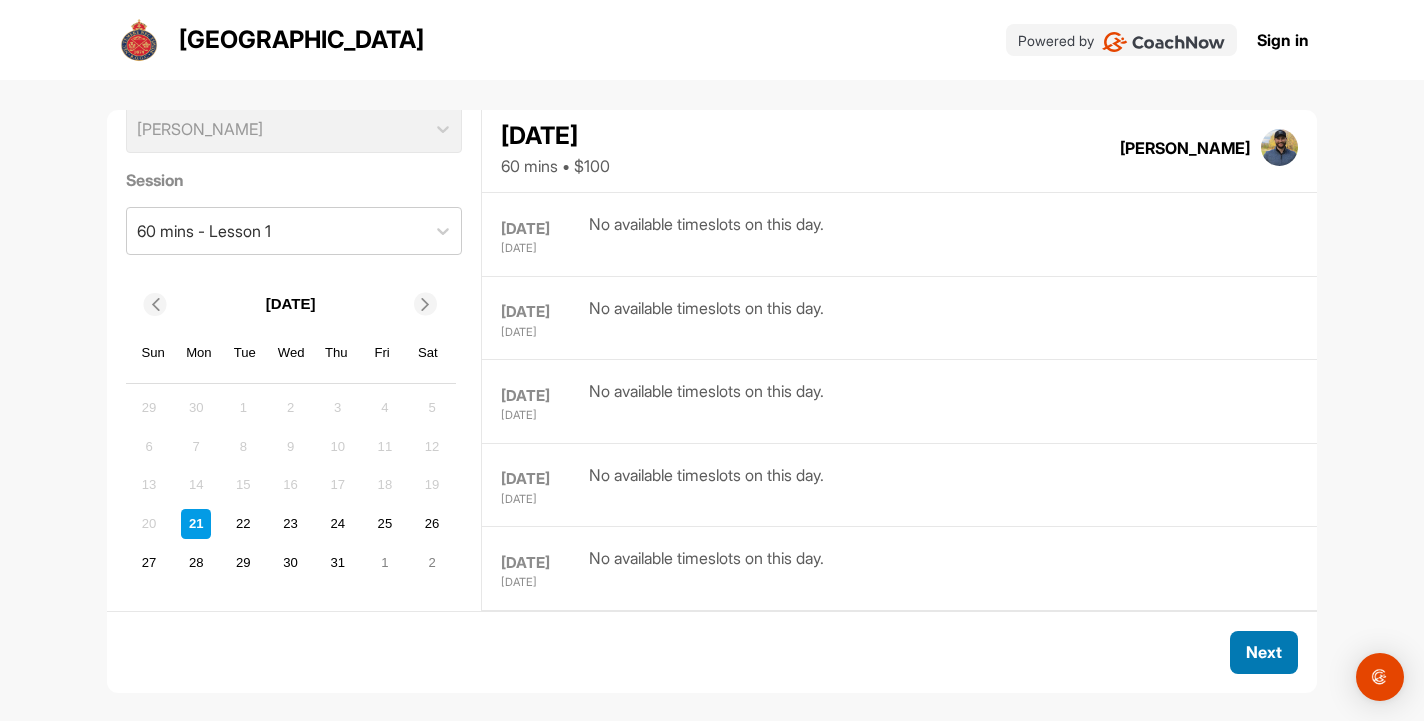 click on "Next" at bounding box center (1264, 652) 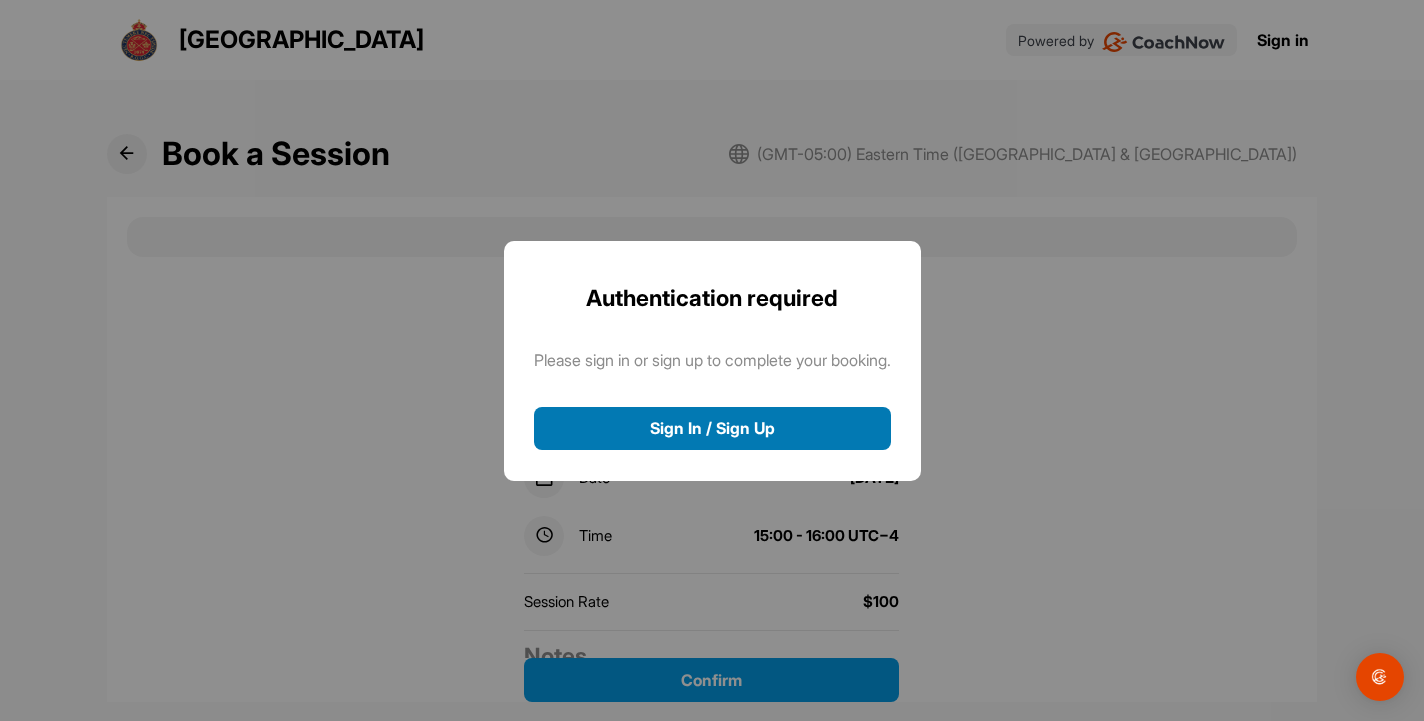 click on "Sign In / Sign Up" at bounding box center (712, 428) 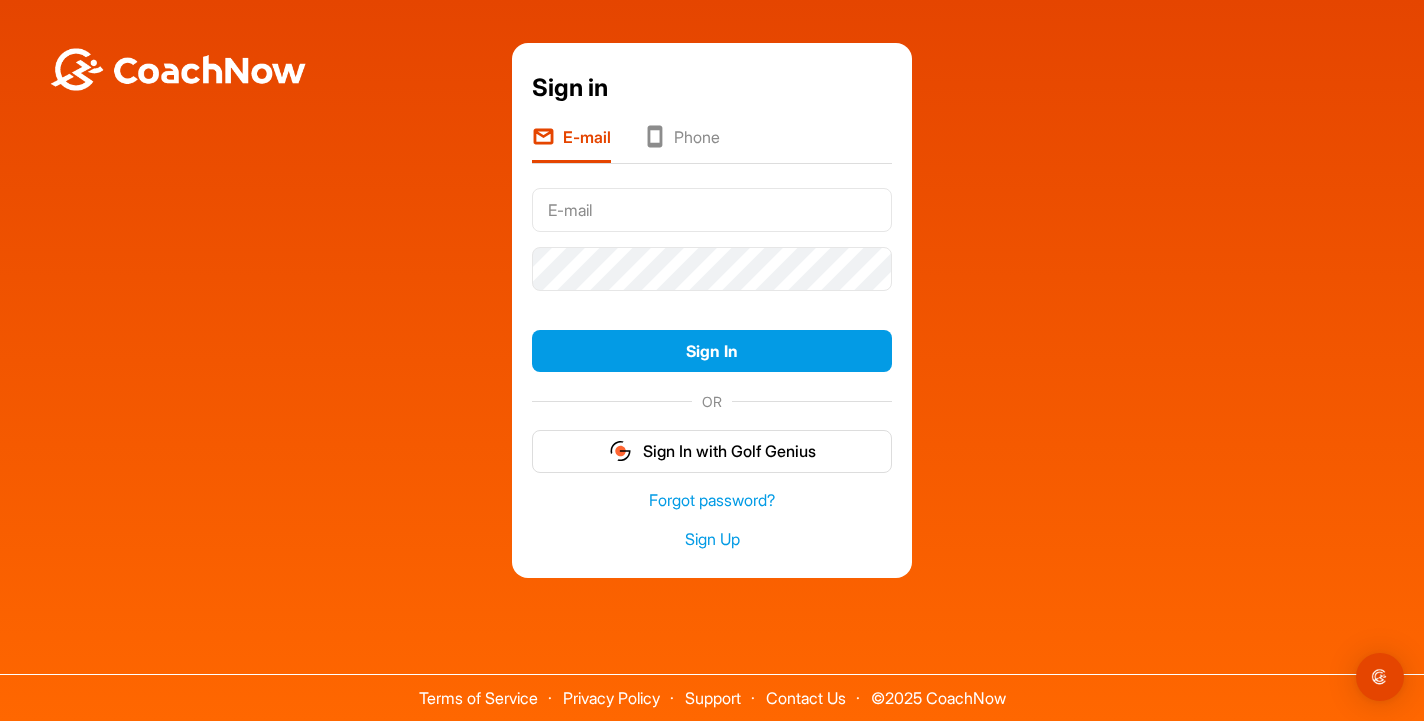 scroll, scrollTop: 0, scrollLeft: 0, axis: both 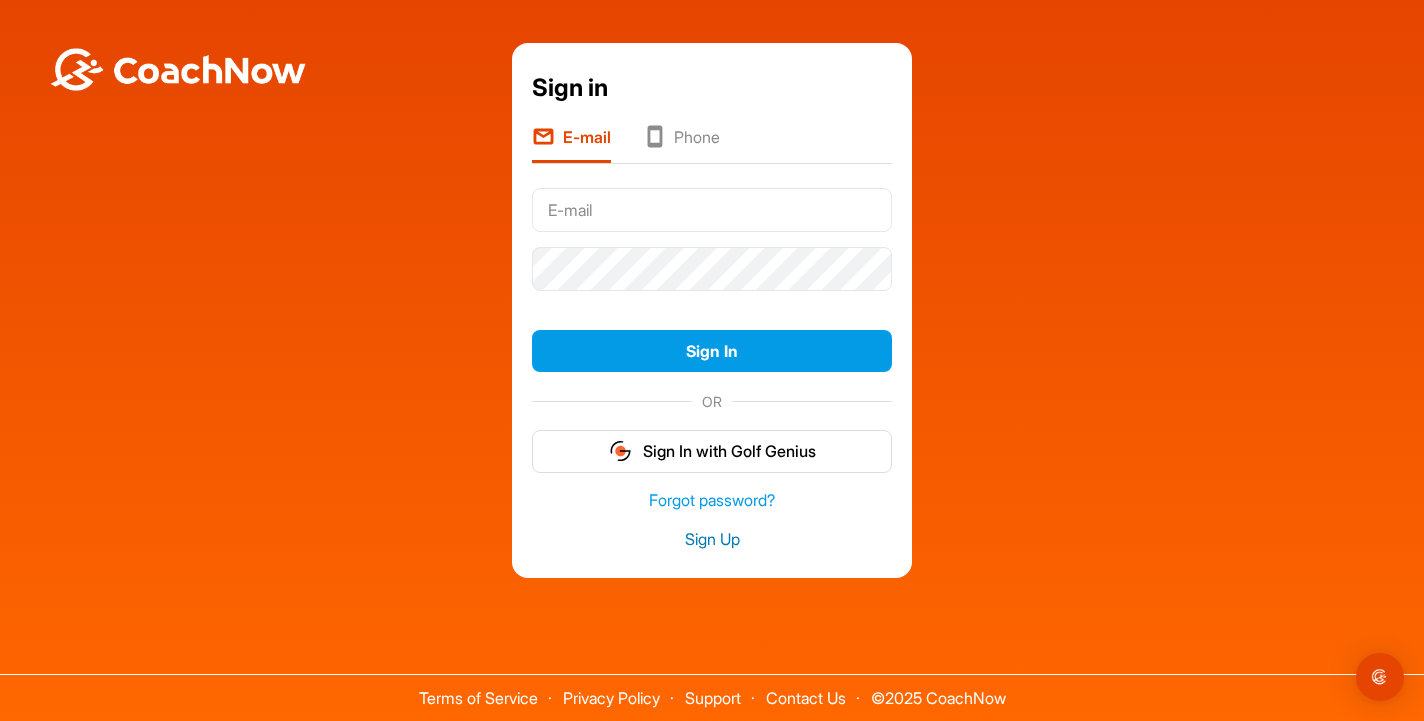click on "Sign Up" at bounding box center (712, 539) 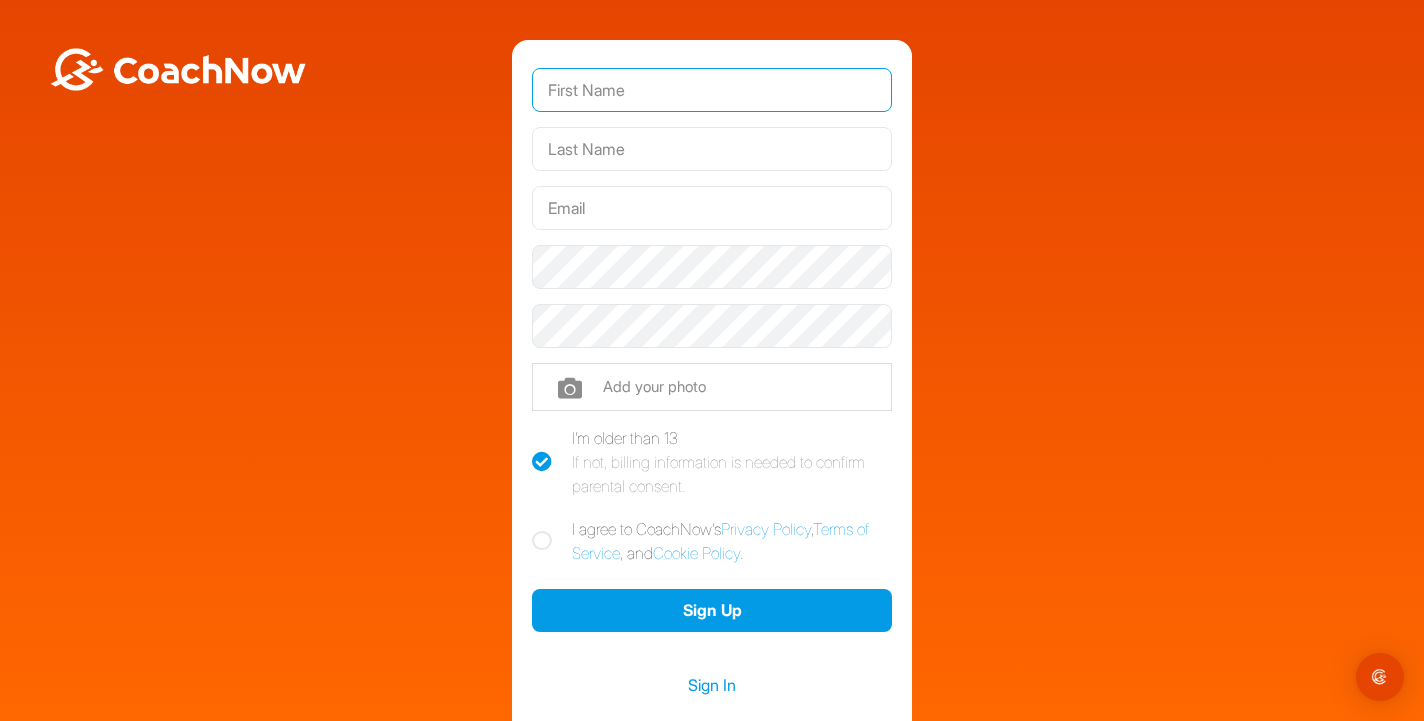 click at bounding box center (712, 90) 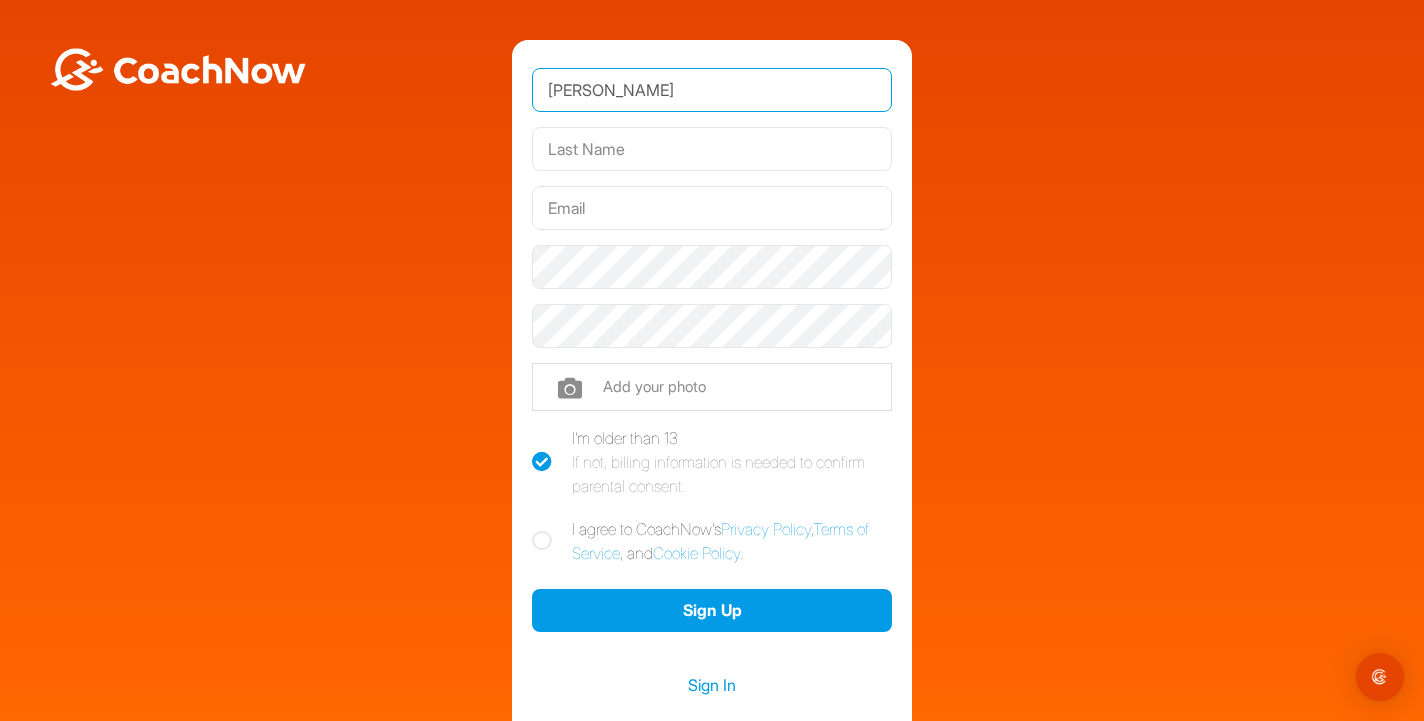 type on "[PERSON_NAME]" 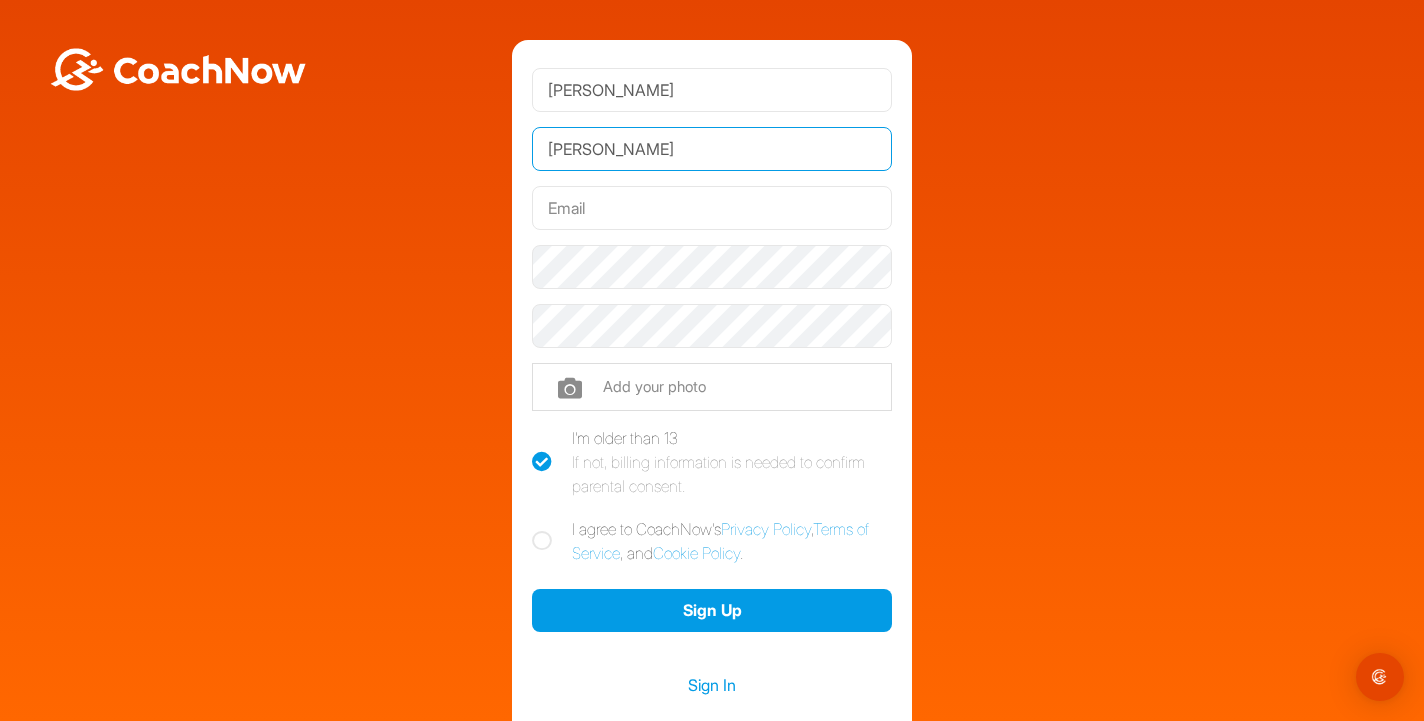 type on "[PERSON_NAME]" 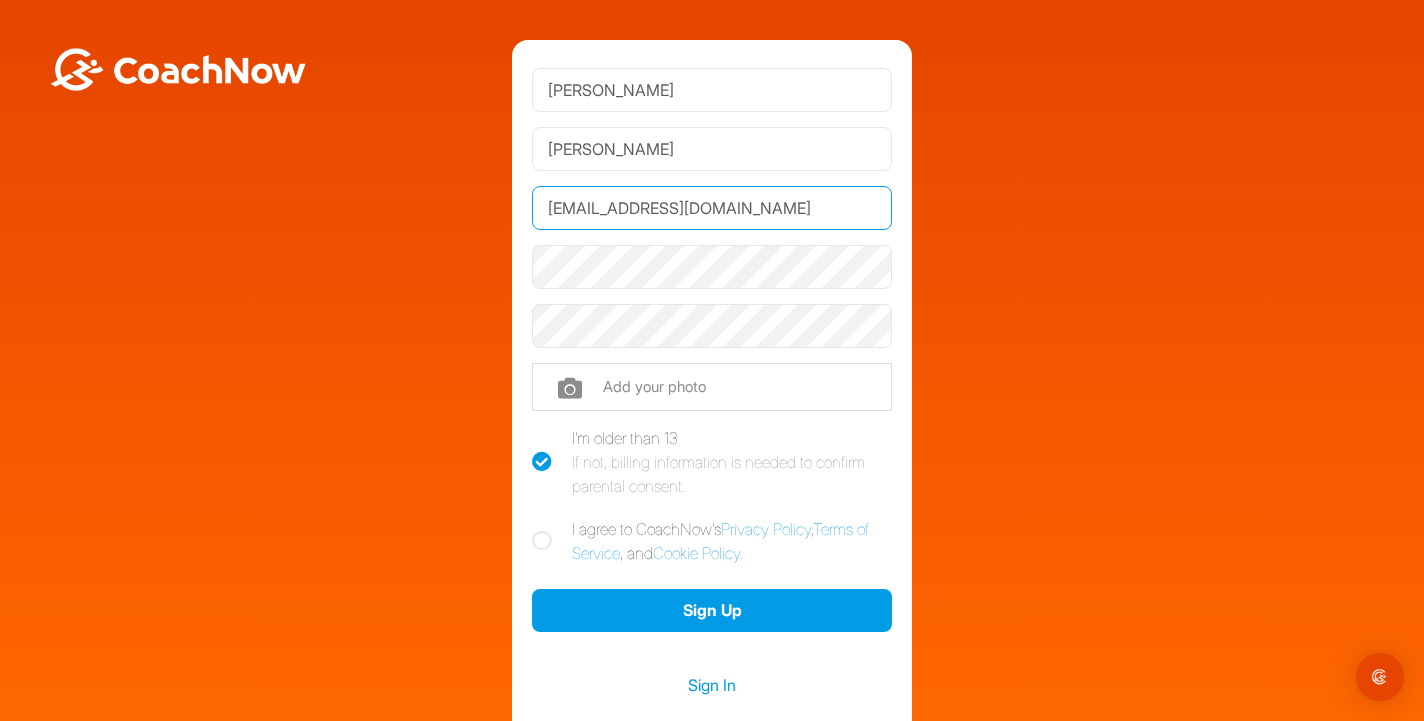type on "[EMAIL_ADDRESS][DOMAIN_NAME]" 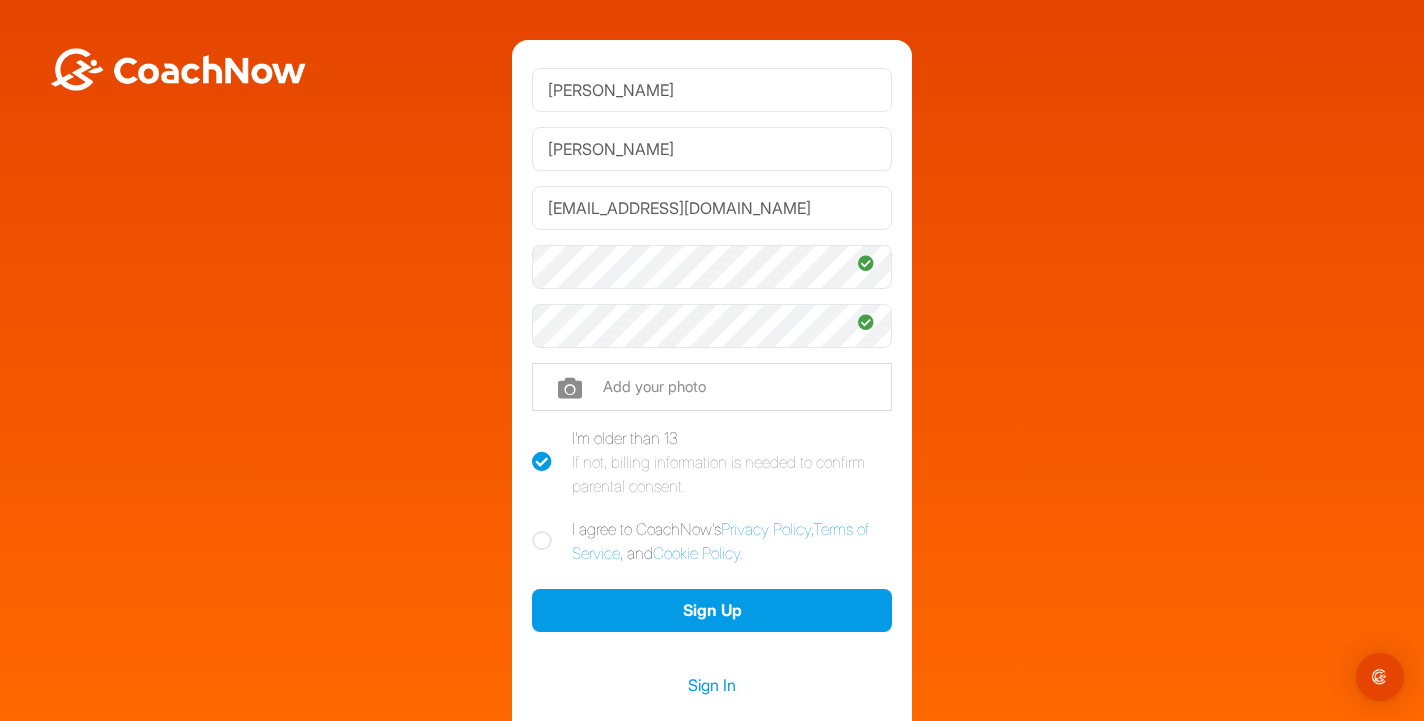 click at bounding box center [542, 541] 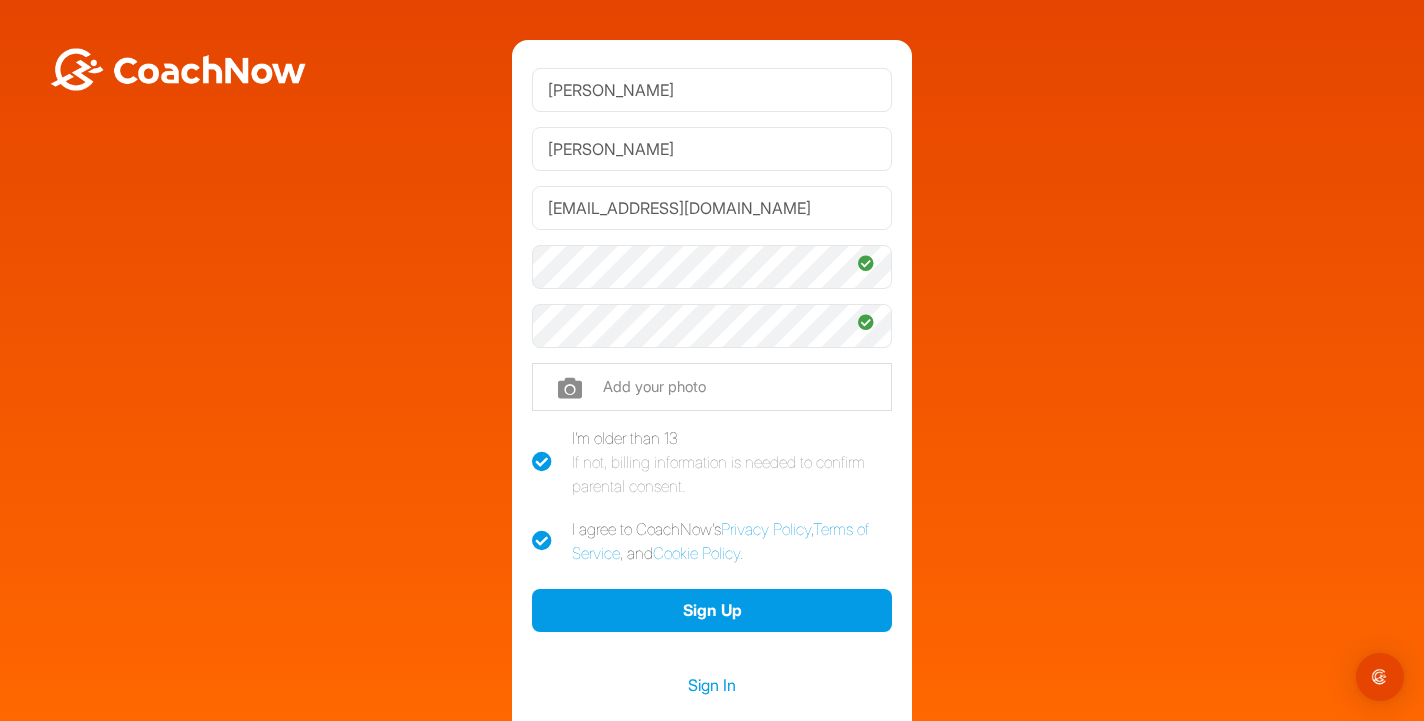 checkbox on "true" 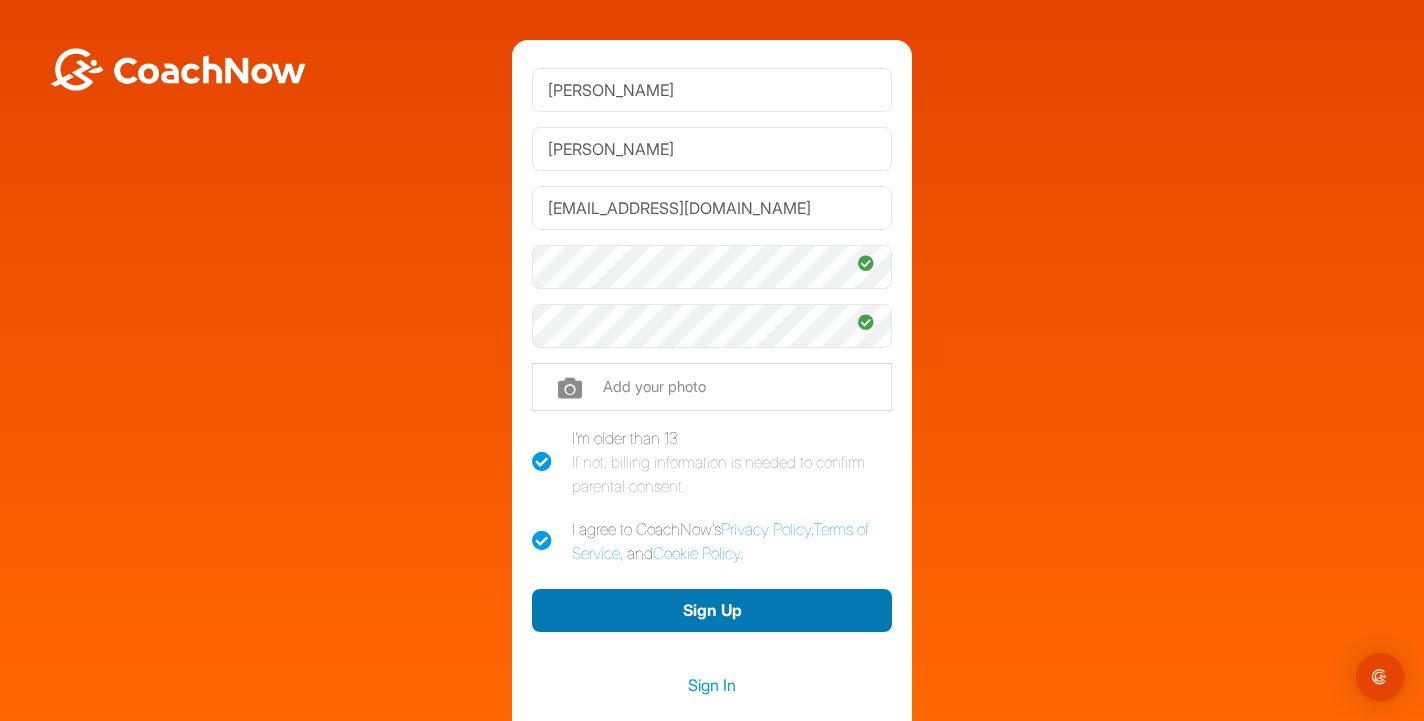 click on "Sign Up" at bounding box center (712, 610) 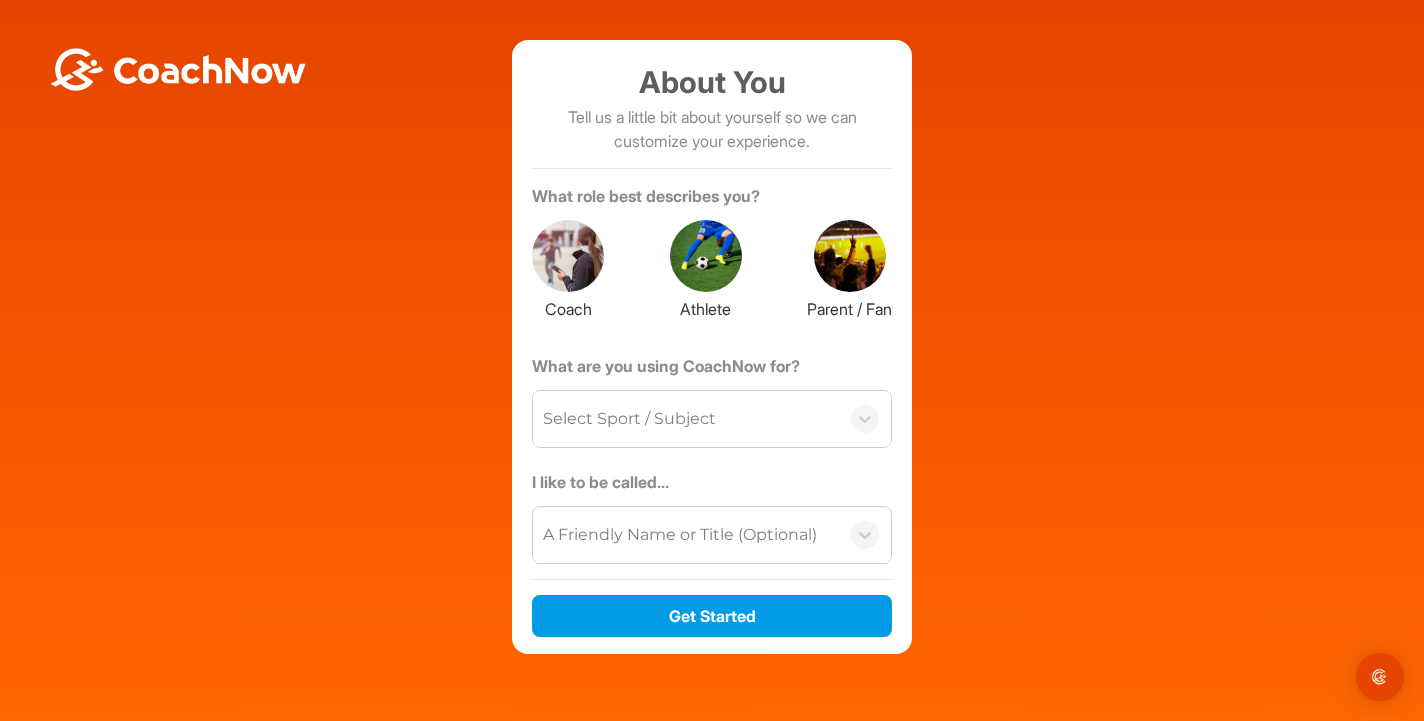 click on "Select Sport / Subject" at bounding box center (686, 419) 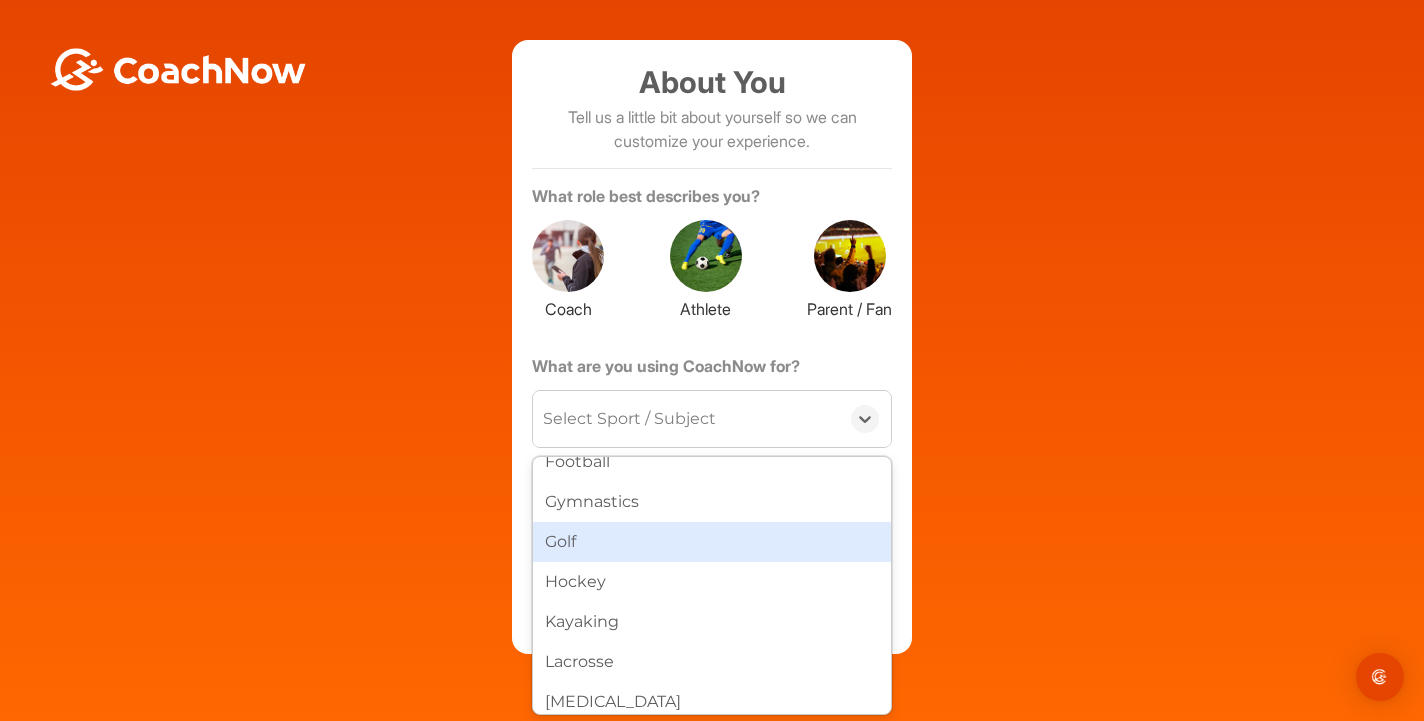 scroll, scrollTop: 443, scrollLeft: 0, axis: vertical 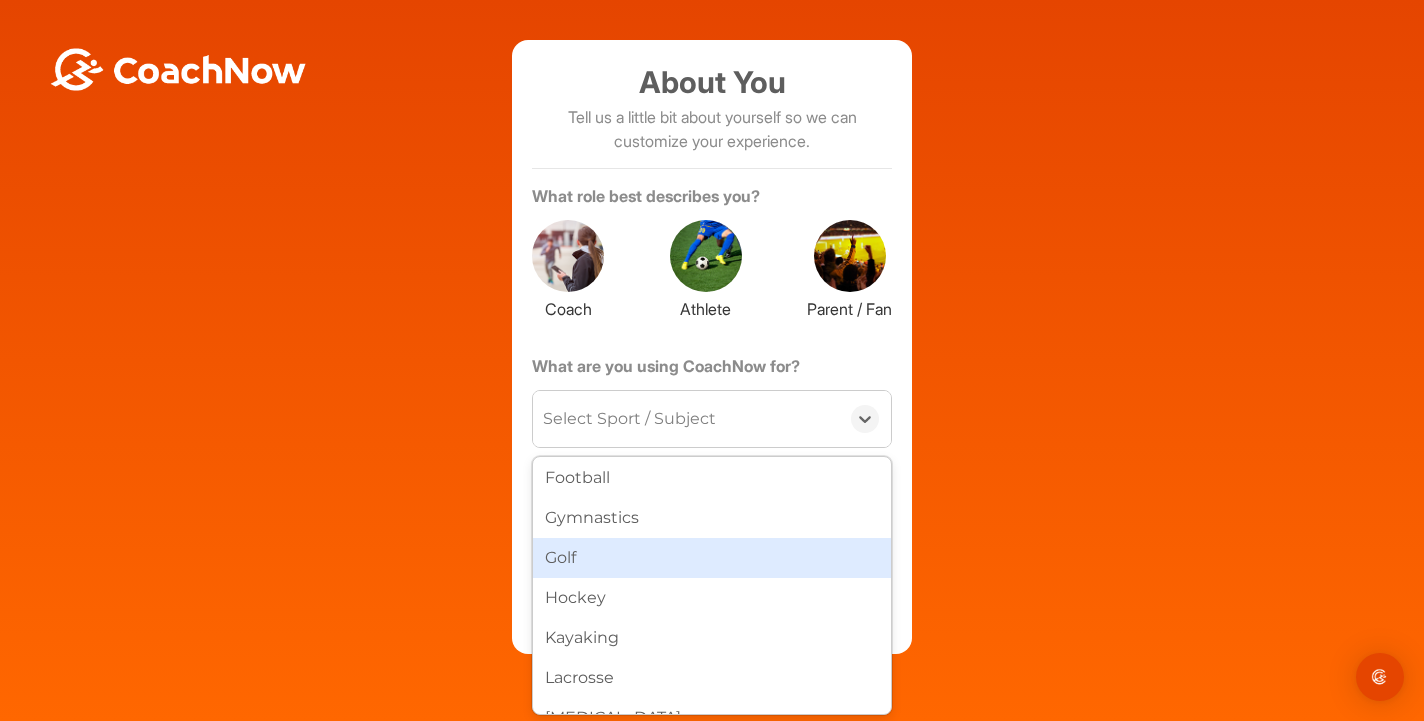 click on "Golf" at bounding box center [712, 558] 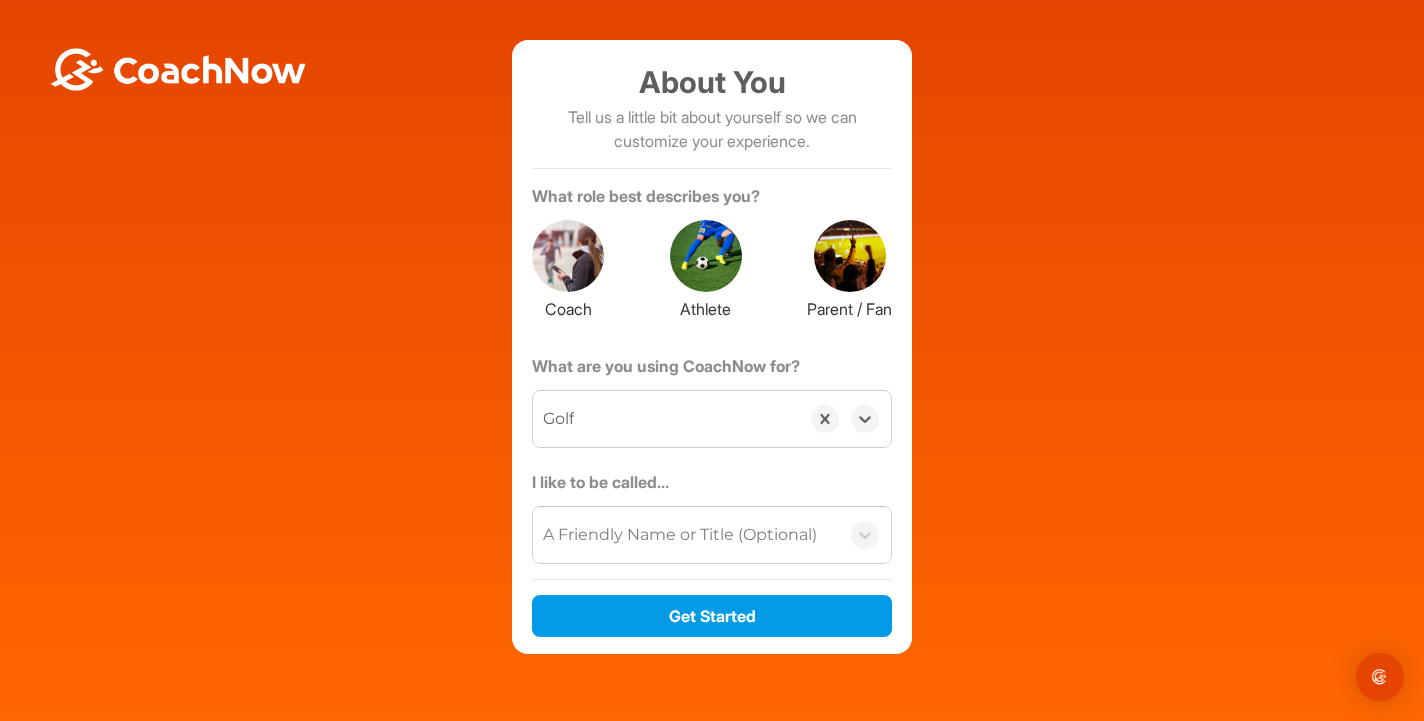 click on "A Friendly Name or Title (Optional)" at bounding box center (686, 535) 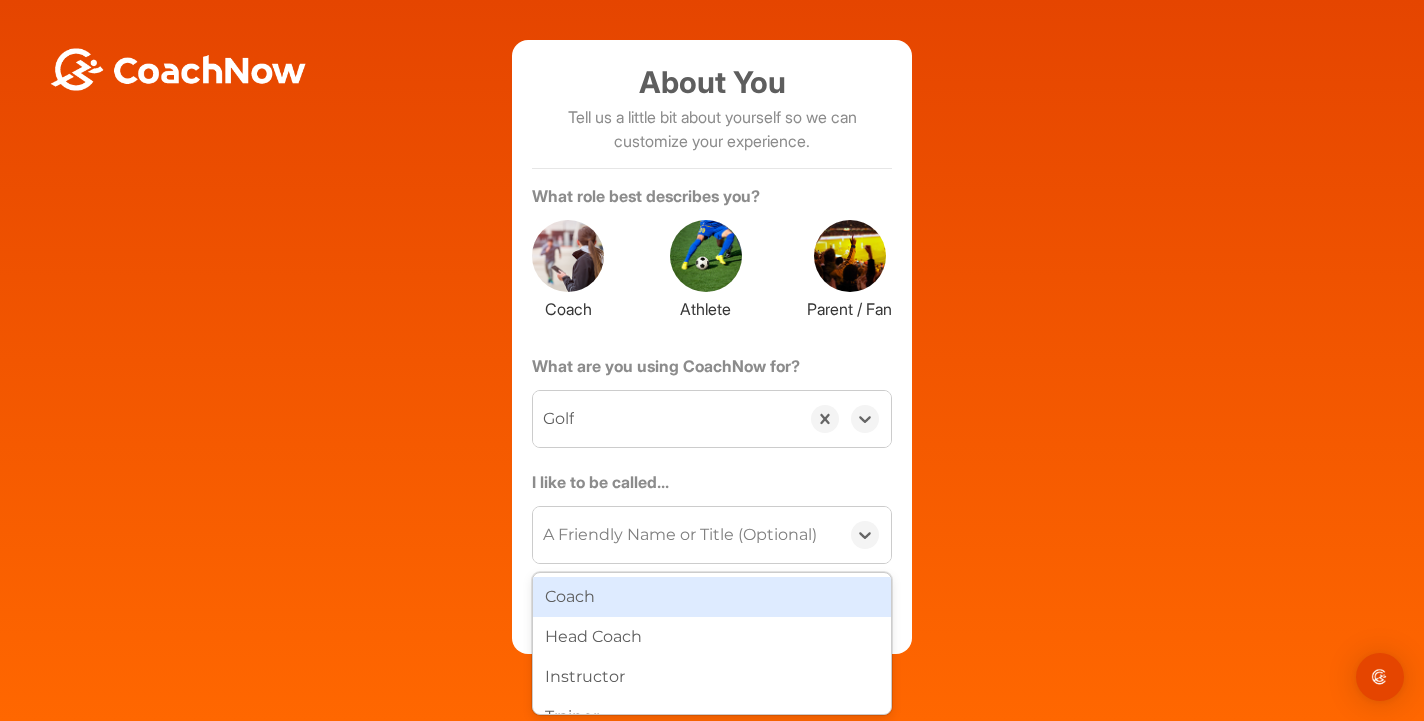 scroll, scrollTop: 28, scrollLeft: 0, axis: vertical 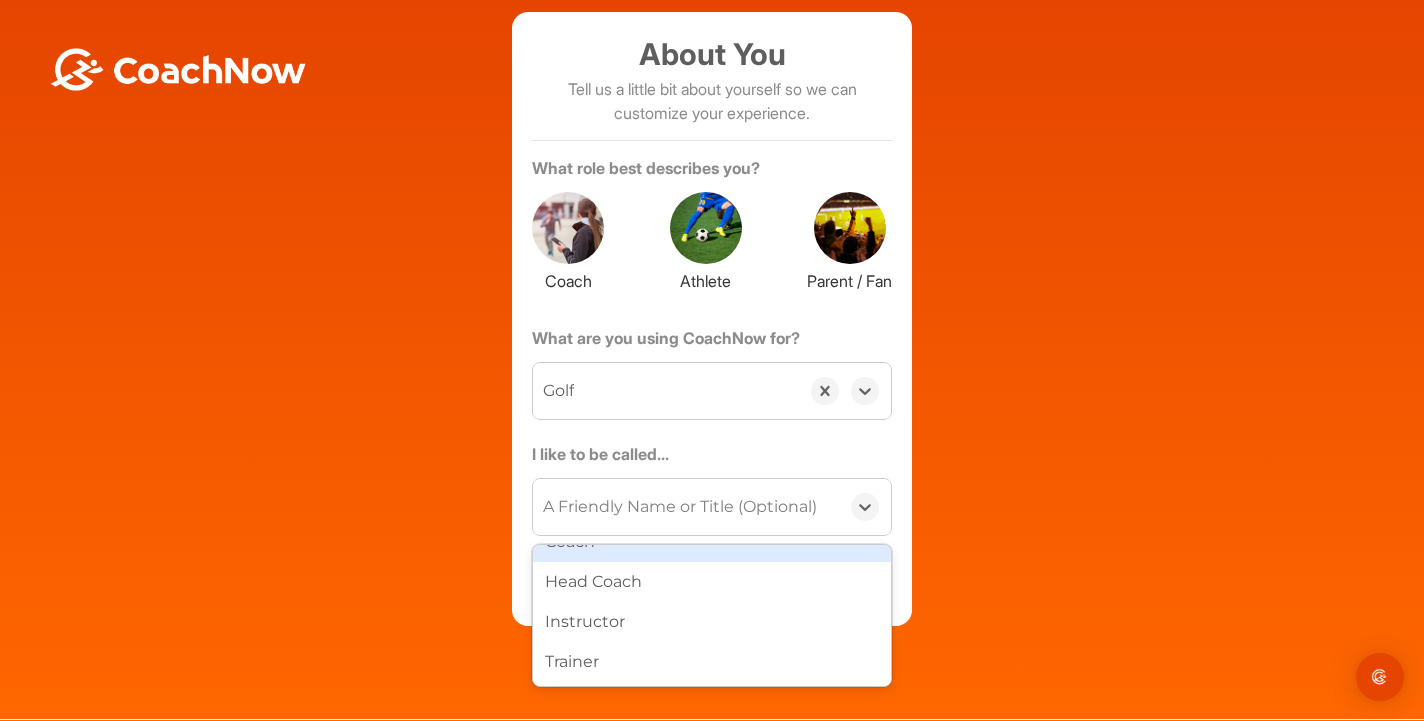 click on "About You Tell us a little bit about yourself so we can customize your experience. What role best describes you? Coach Athlete Parent / Fan What are you using CoachNow for?   option Golf, selected.     0 results available. Select is focused ,type to refine list, press Down to open the menu,  Golf I like to be called...      option Coach focused, 1 of 4. 4 results available. Use Up and Down to choose options, press Enter to select the currently focused option, press Escape to exit the menu, press Tab to select the option and exit the menu. A Friendly Name or Title (Optional) Coach Head Coach Instructor Trainer Get Started" at bounding box center (712, 319) 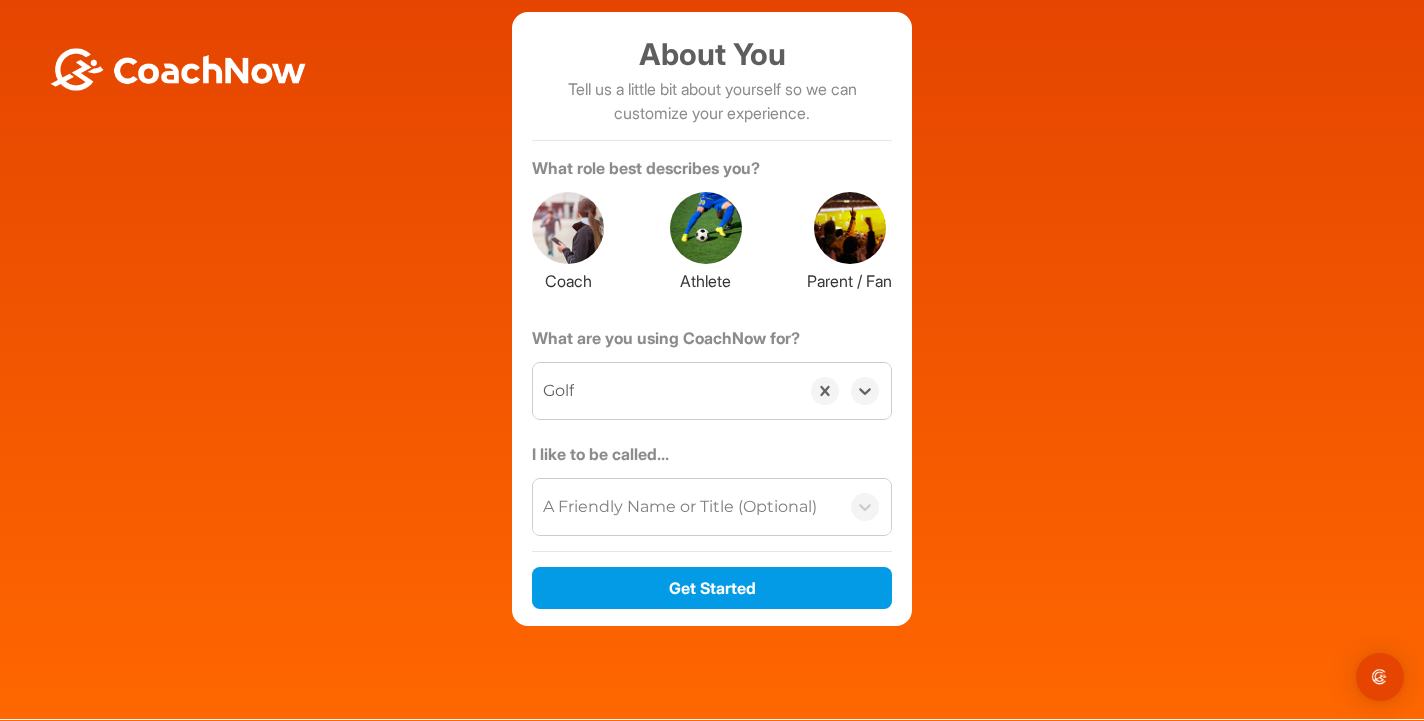 click at bounding box center (706, 228) 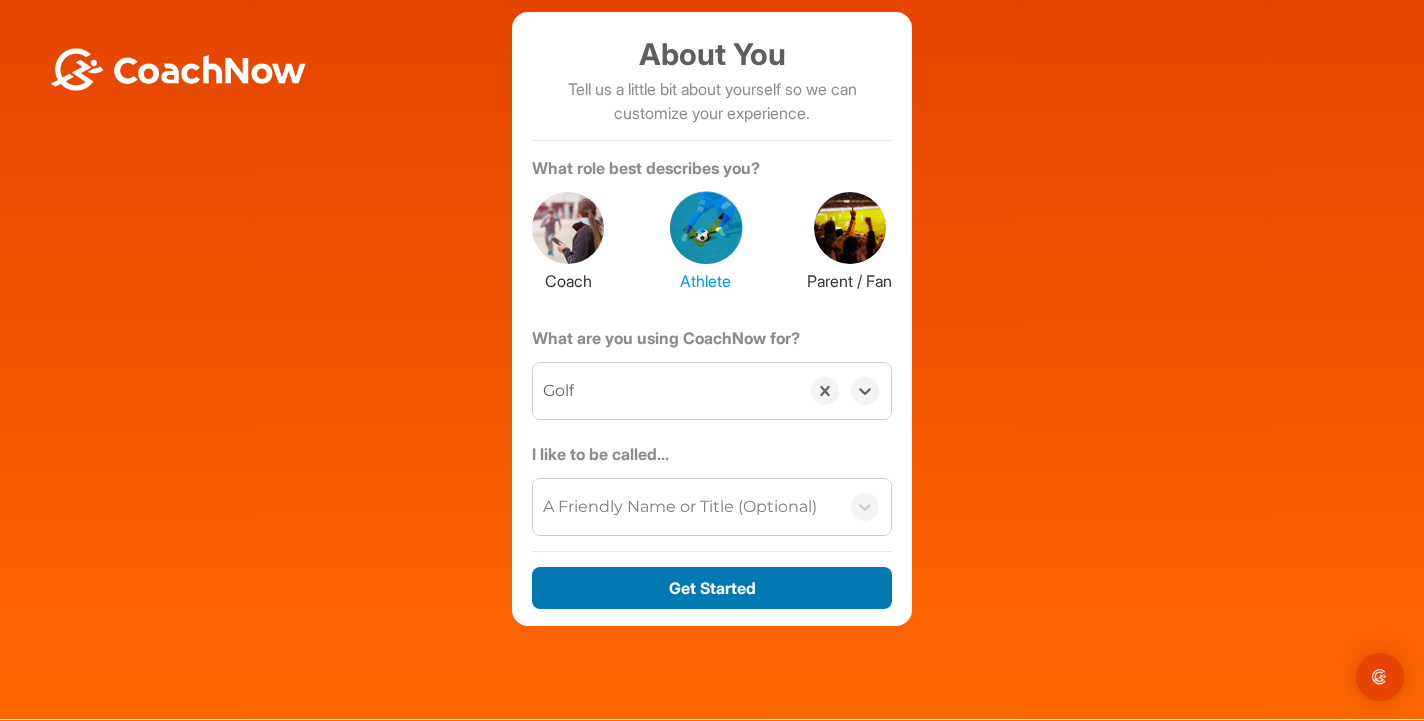 click on "Get Started" at bounding box center [712, 588] 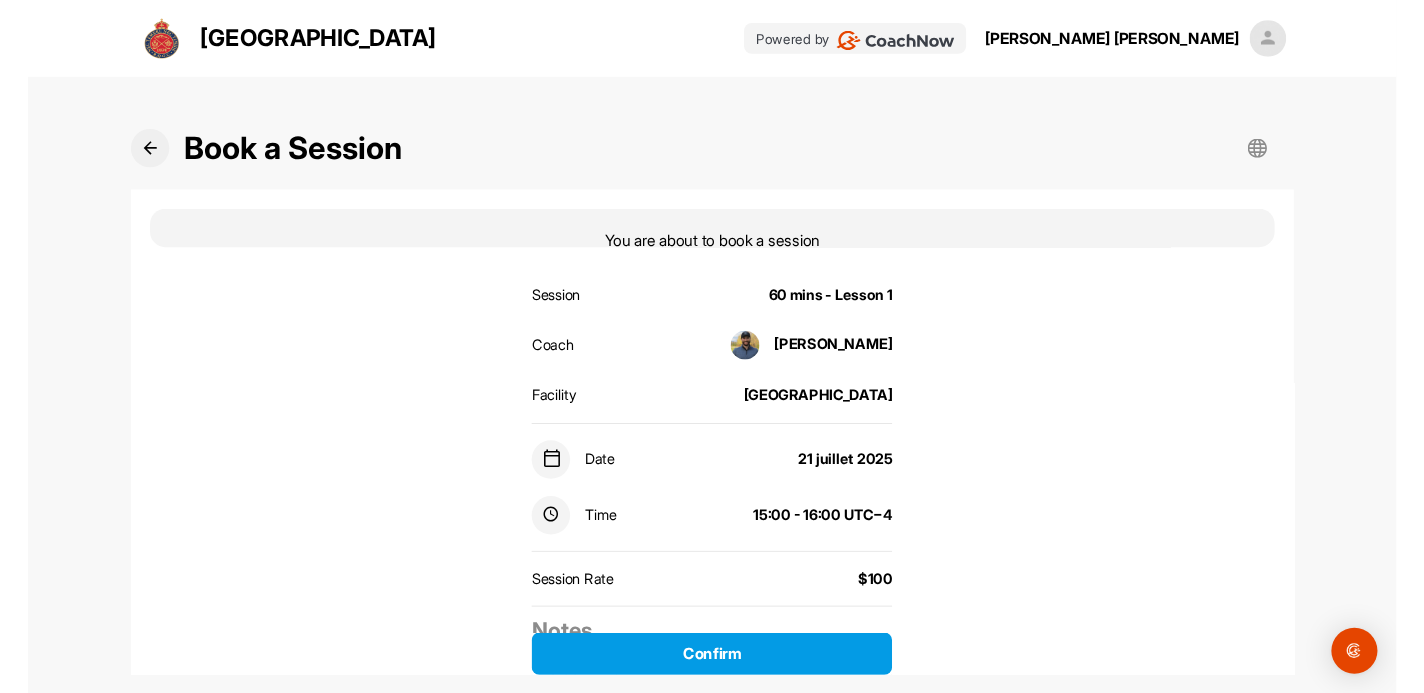 scroll, scrollTop: 136, scrollLeft: 0, axis: vertical 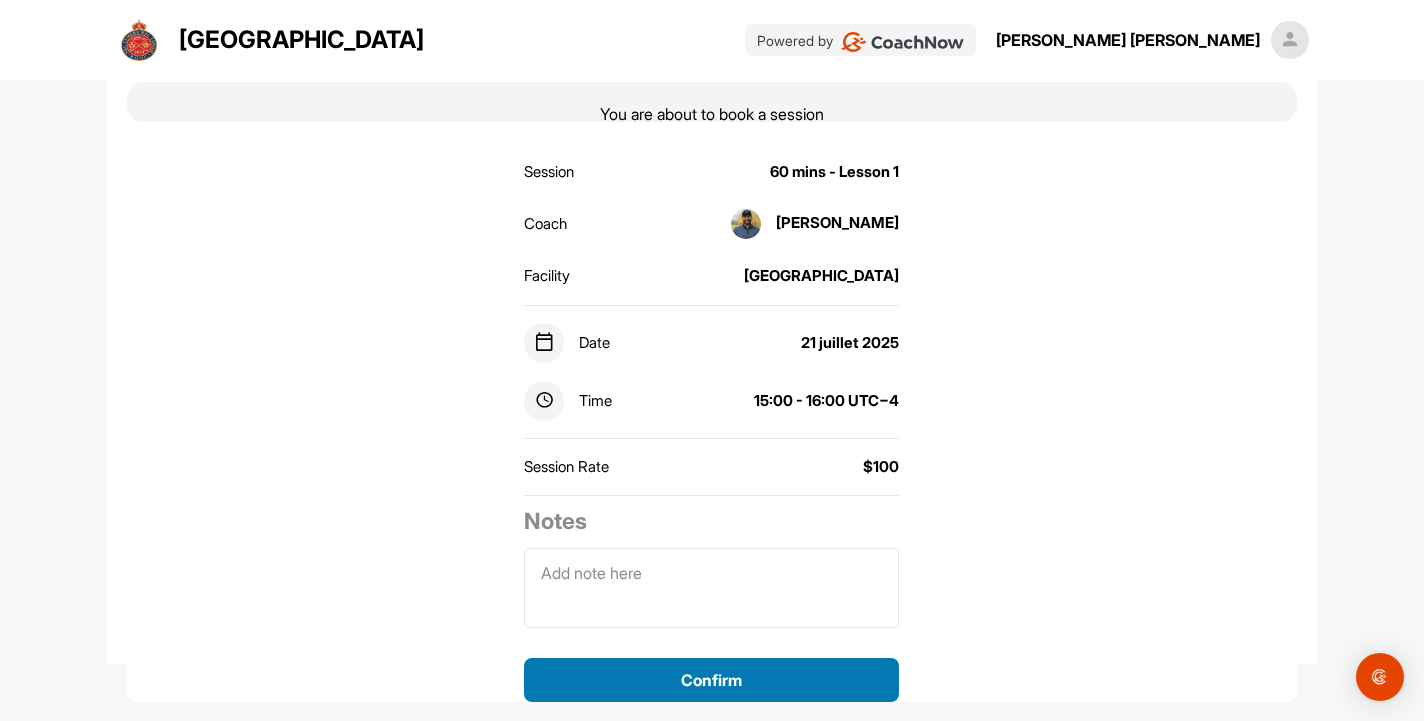 click on "Confirm" at bounding box center (711, 680) 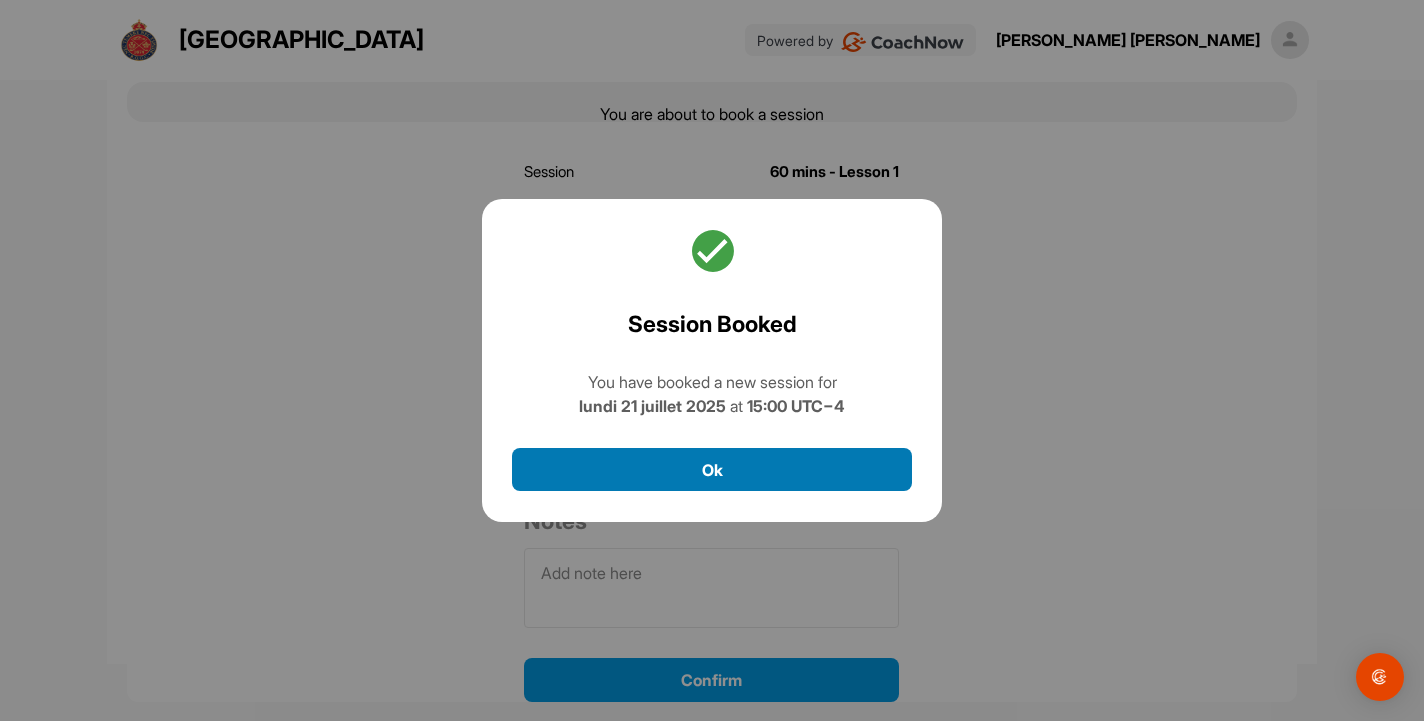click on "Ok" at bounding box center [712, 469] 